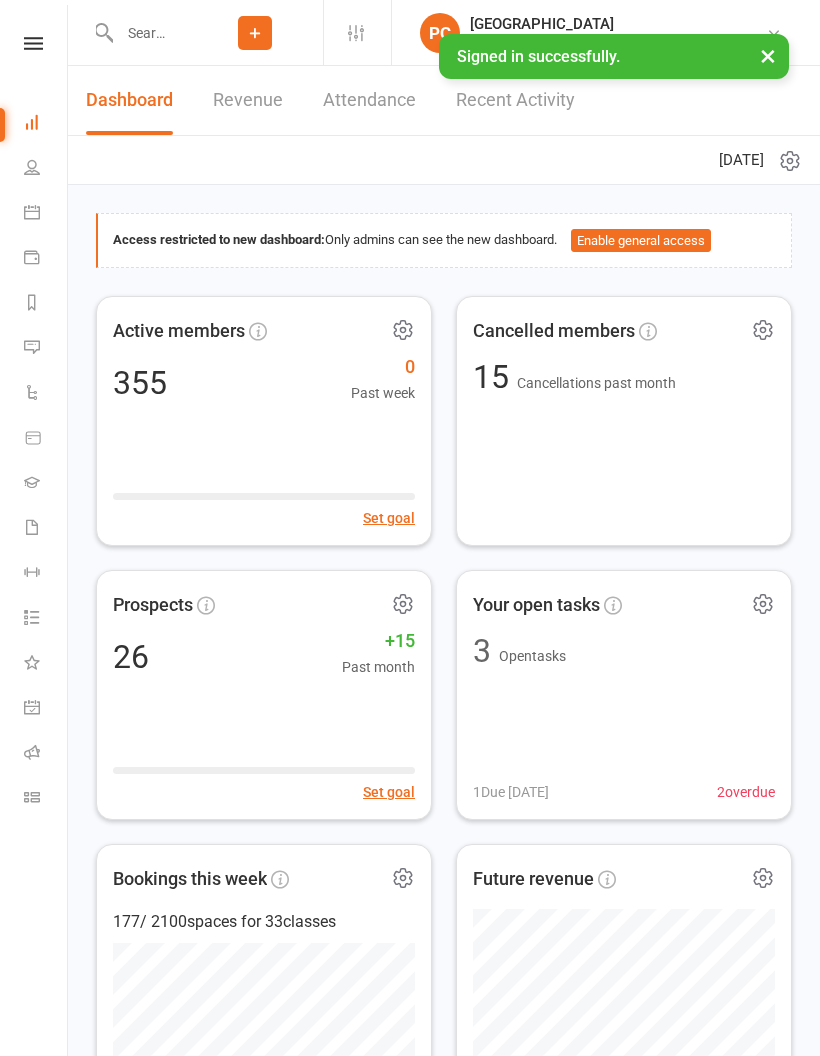 scroll, scrollTop: 0, scrollLeft: 0, axis: both 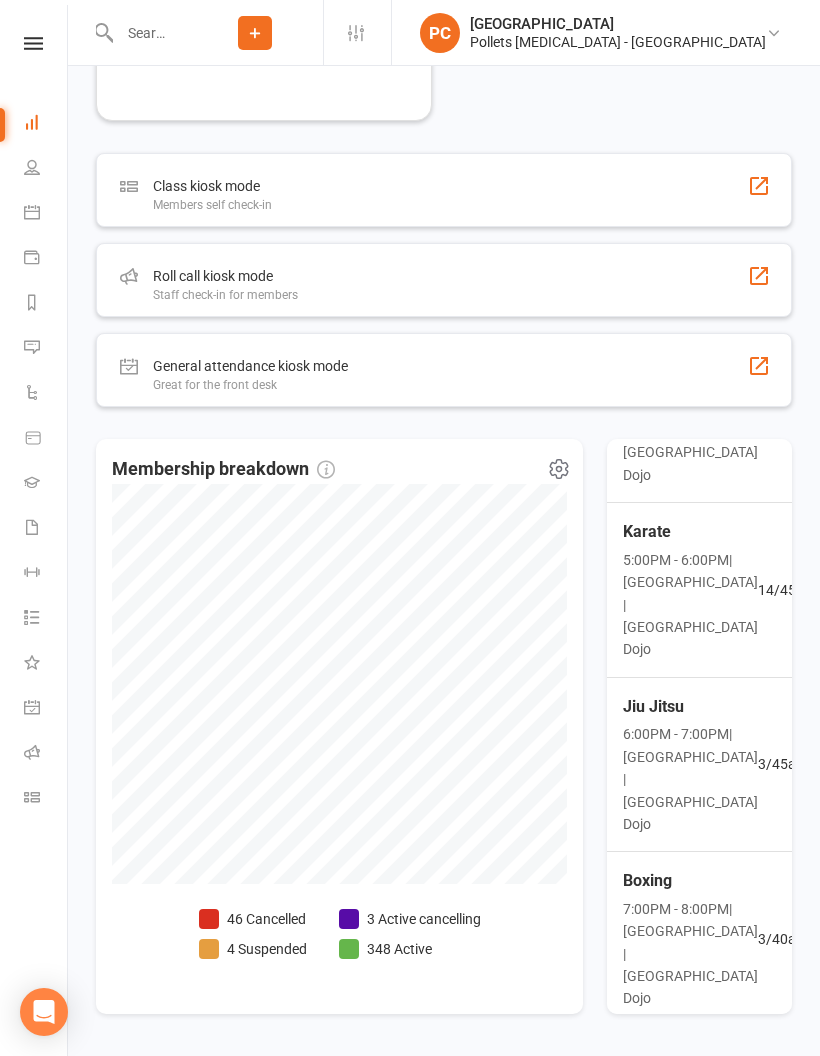 click at bounding box center [32, 752] 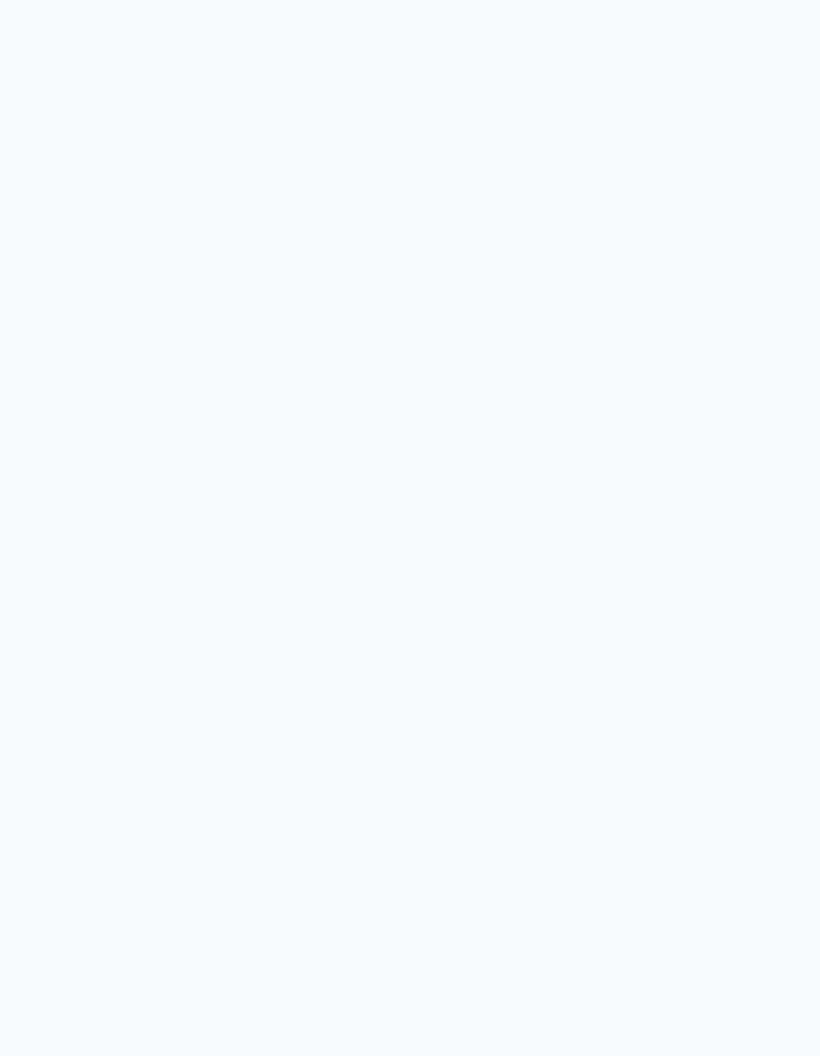 scroll, scrollTop: 0, scrollLeft: 0, axis: both 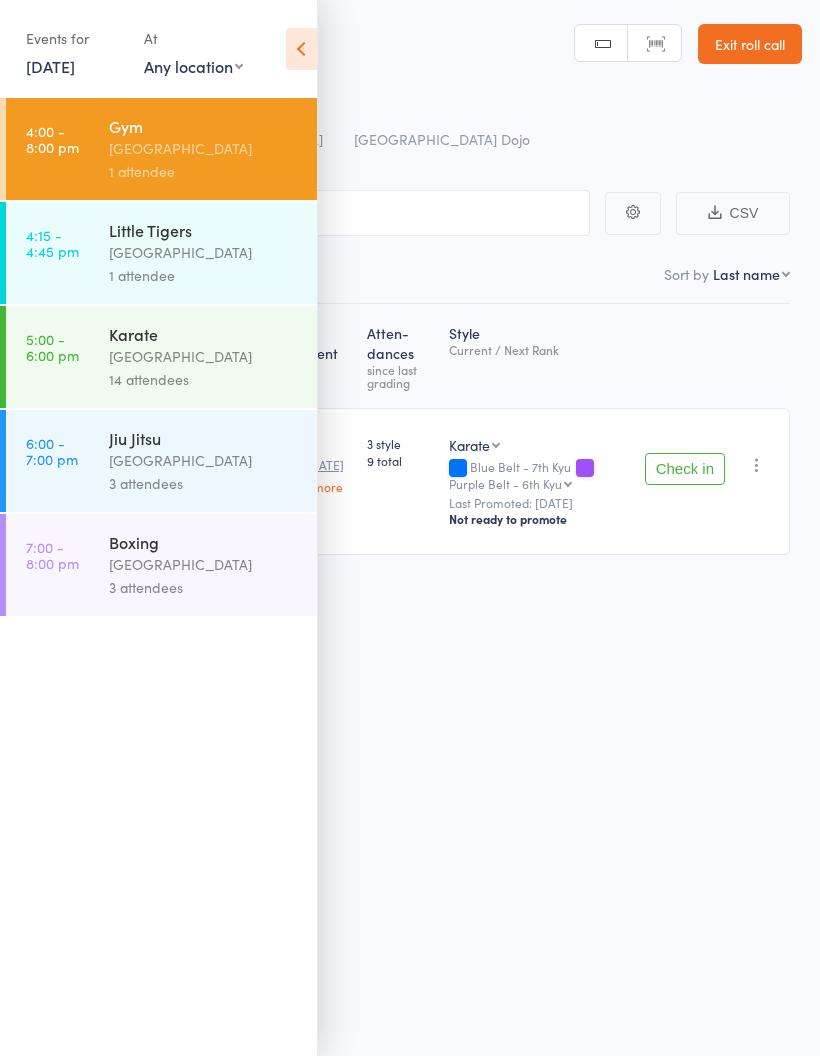 click on "Little Tigers" at bounding box center (204, 230) 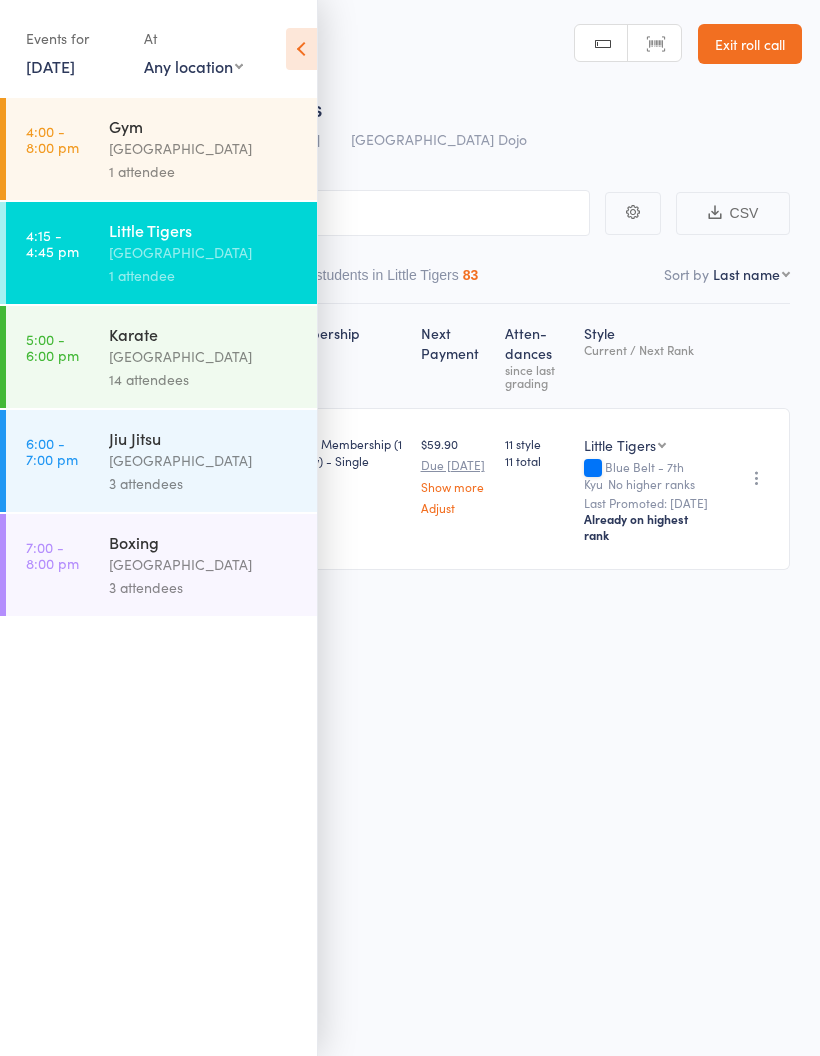 click on "1 attendee" at bounding box center [204, 171] 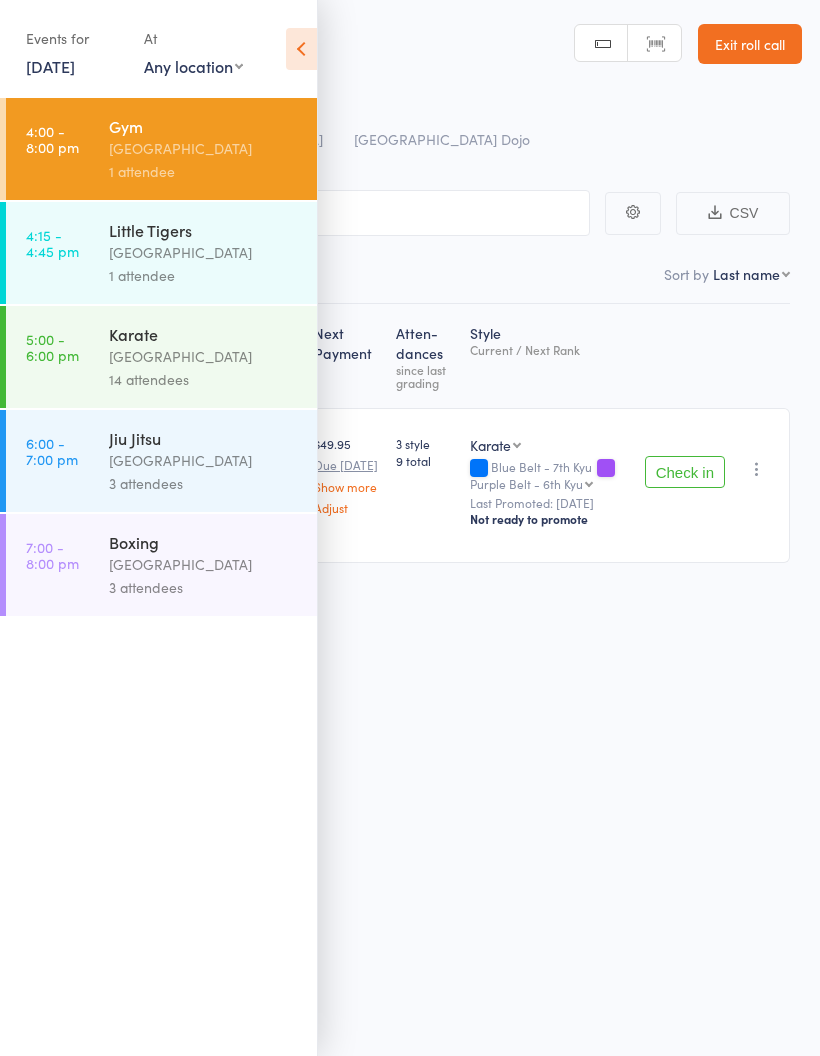 click at bounding box center (301, 49) 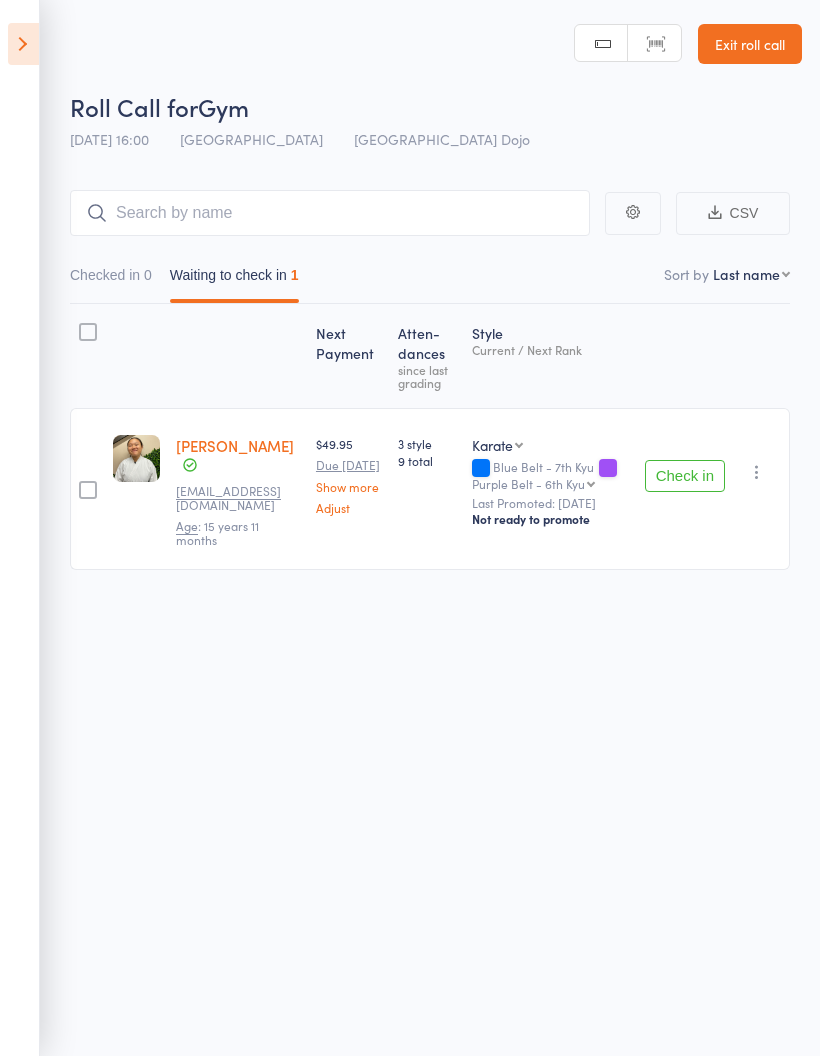 click on "Check in" at bounding box center [685, 476] 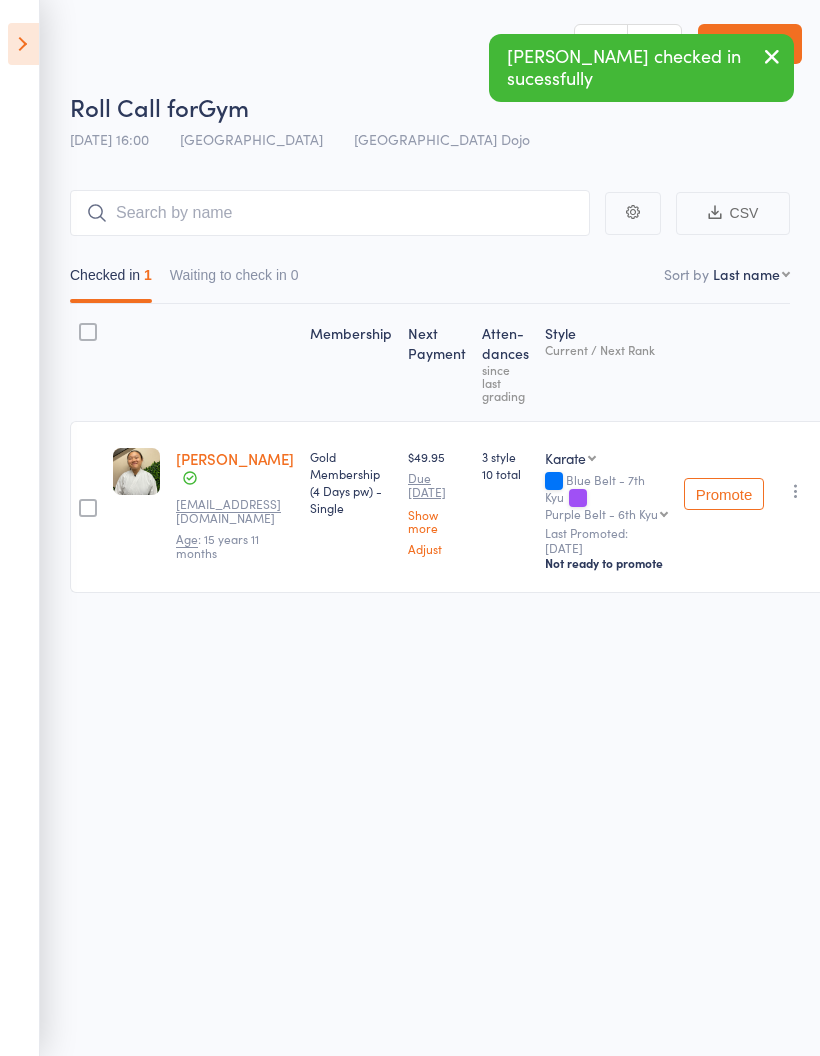 click at bounding box center [23, 44] 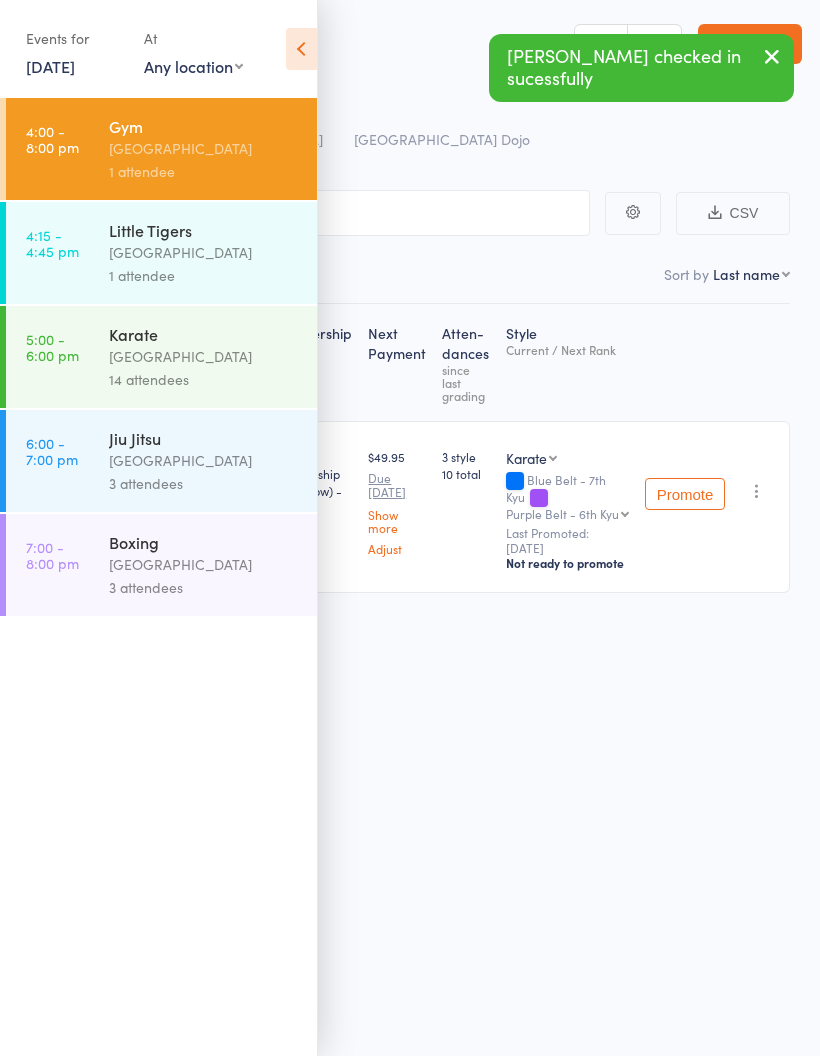 click on "[GEOGRAPHIC_DATA]" at bounding box center (204, 356) 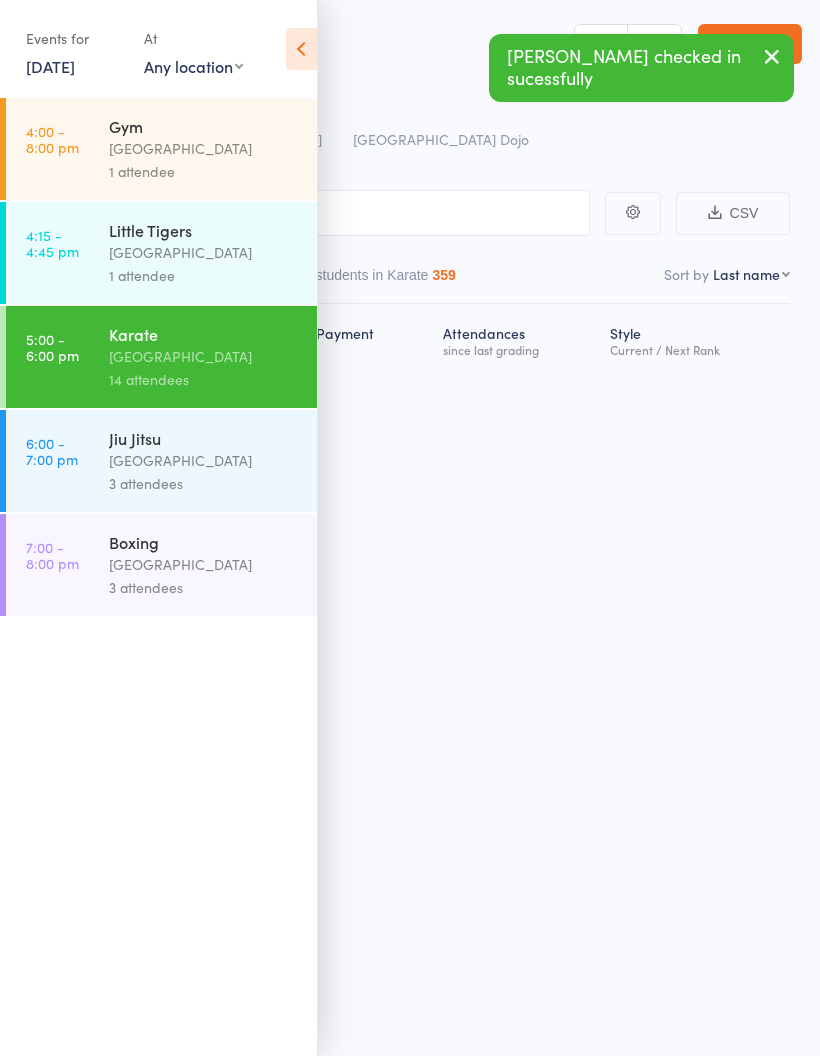 click on "Roll Call for  Karate 10 Jul 17:00  Pollets Castle Hill  Castle Hill Dojo  Manual search Scanner input Exit roll call Events for 10 Jul, 2025 10 Jul, 2025
July 2025
Sun Mon Tue Wed Thu Fri Sat
27
29
30
01
02
03
04
05
28
06
07
08
09
10
11
12
29
13
14
15
16
17
18
19
30
20
21
22
23
24
25
26
31
27
28" at bounding box center (410, 528) 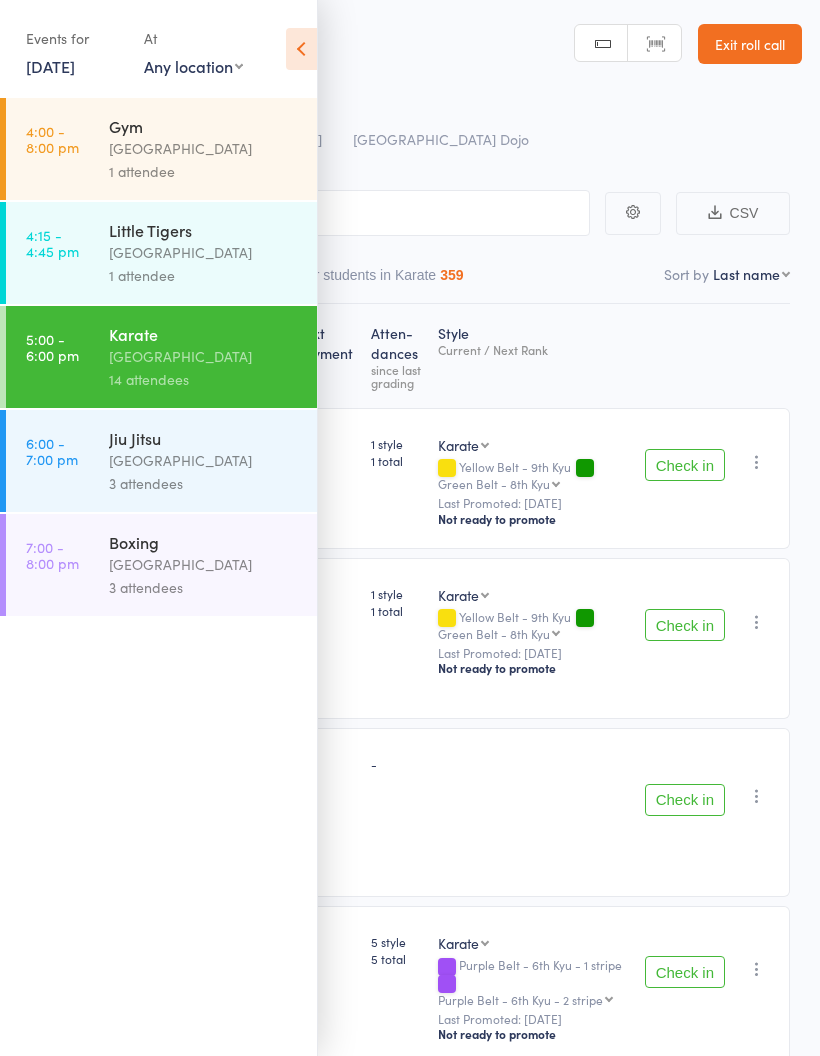 click at bounding box center [301, 49] 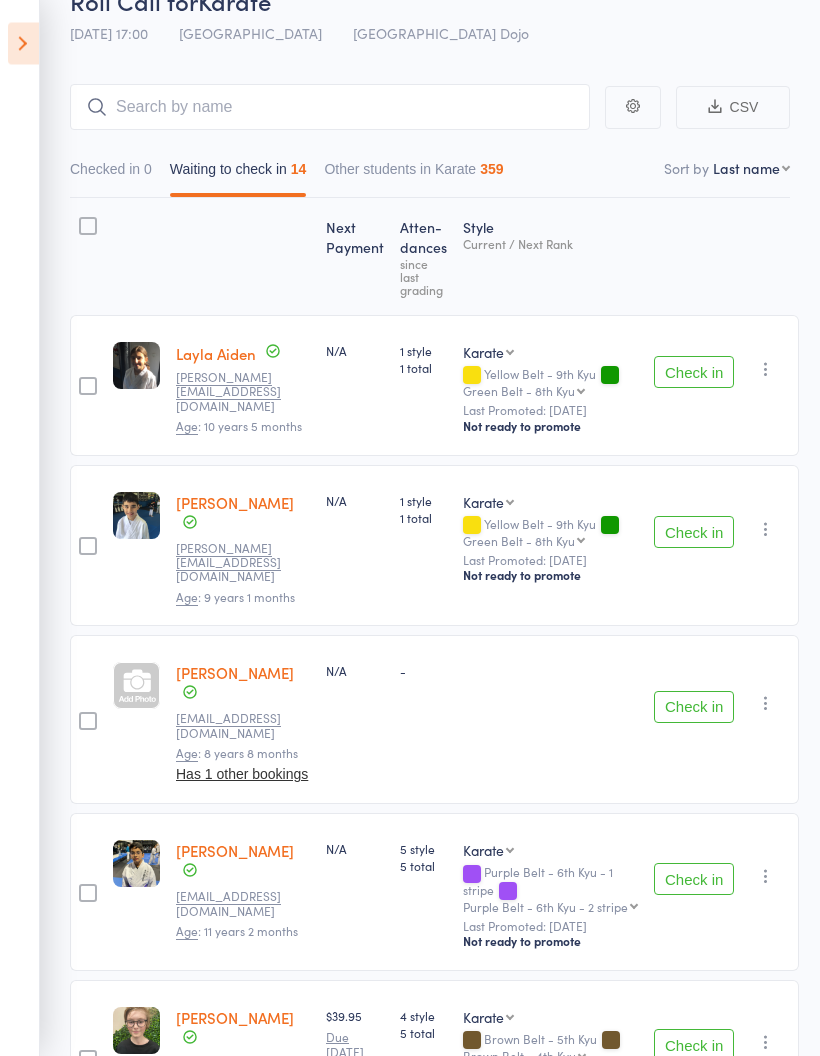 scroll, scrollTop: 0, scrollLeft: 0, axis: both 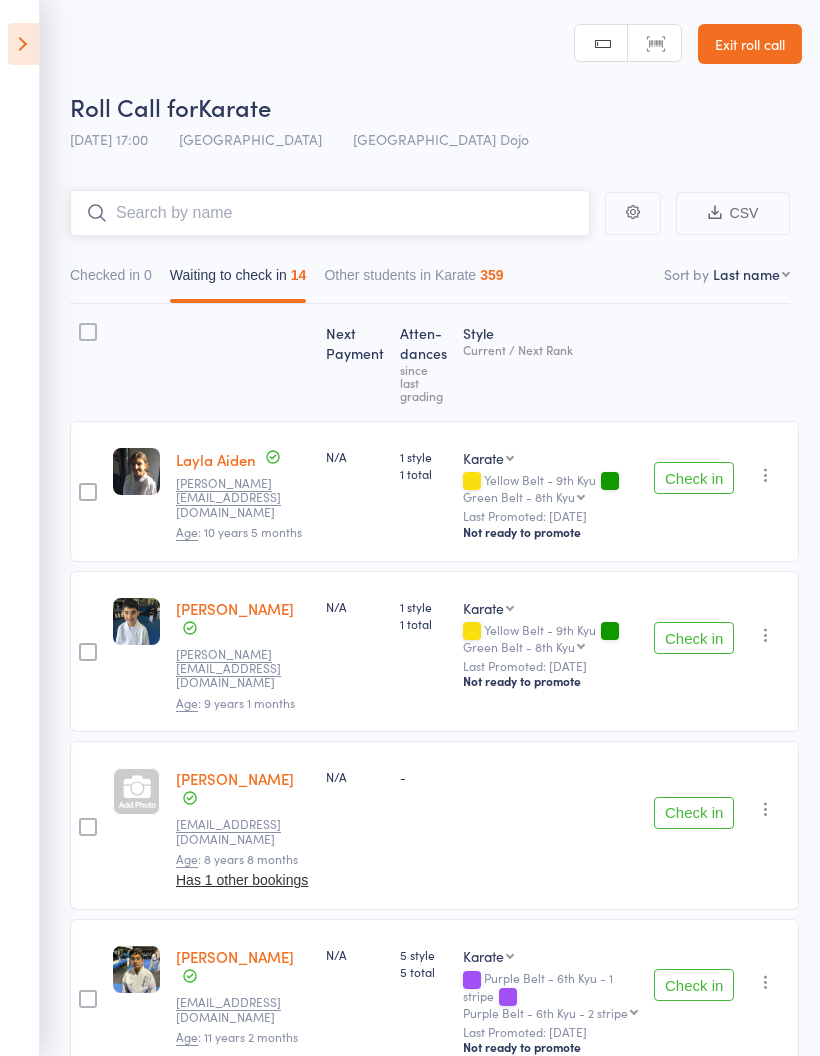 click at bounding box center (330, 213) 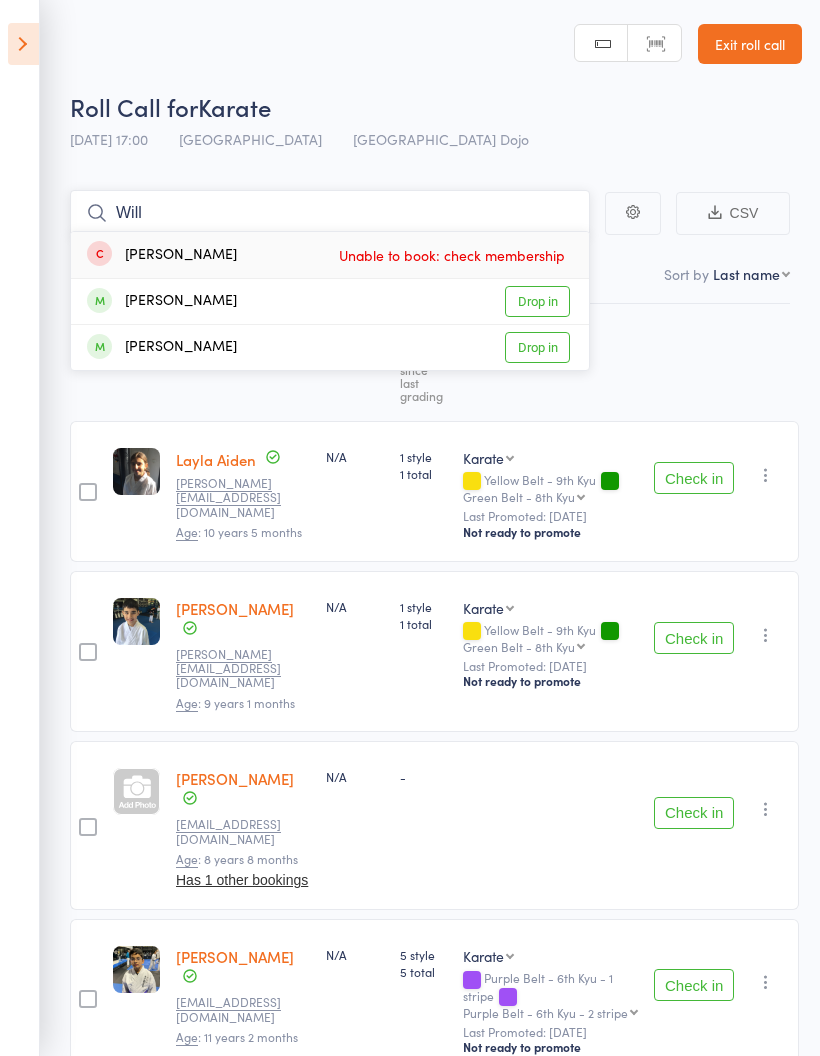 type on "Will" 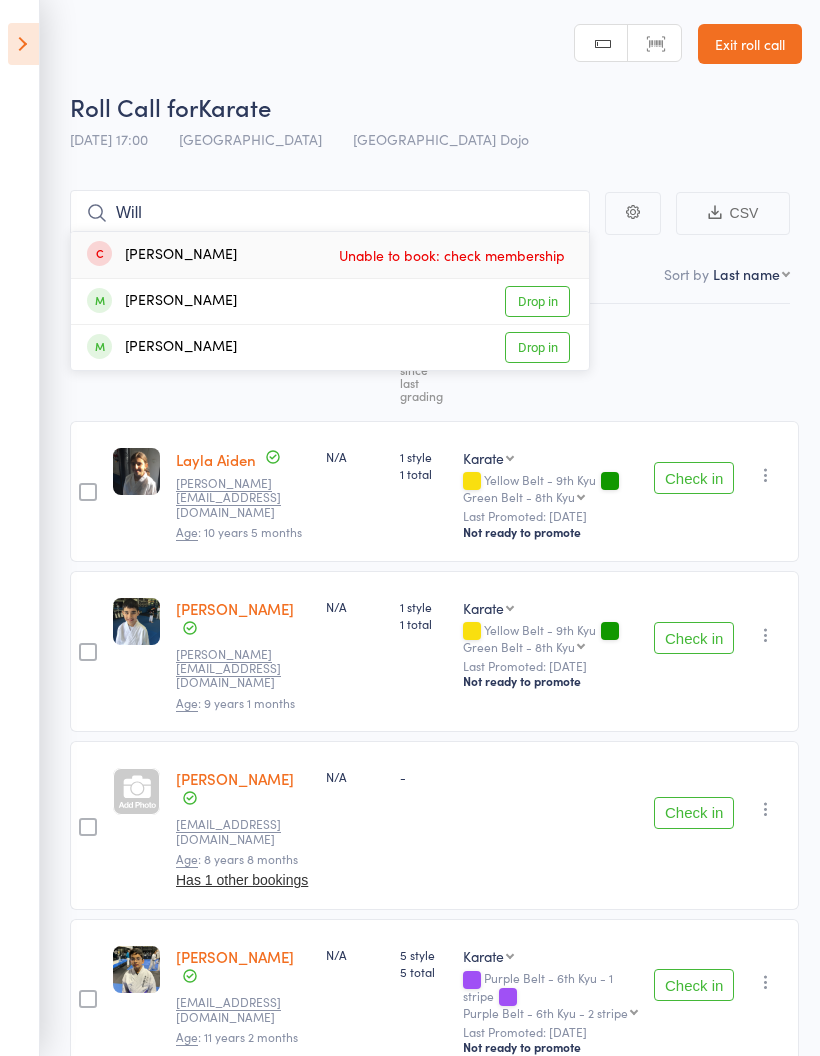 click on "Drop in" at bounding box center [537, 301] 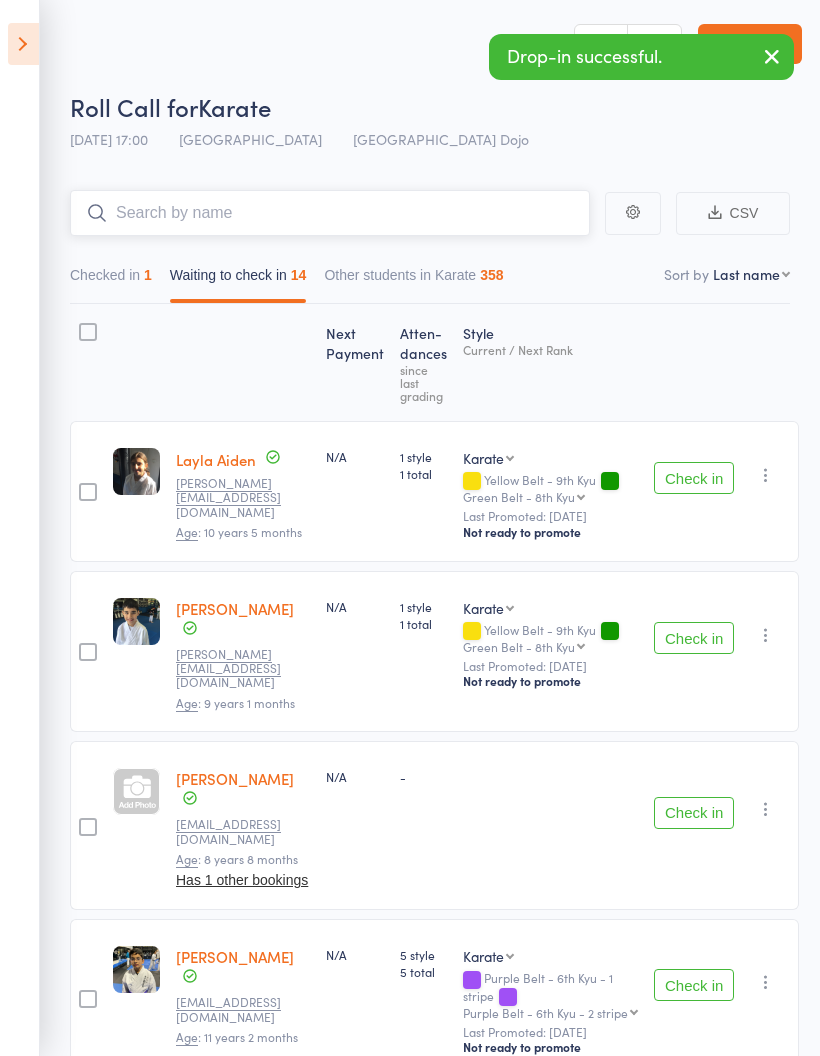 click at bounding box center [330, 213] 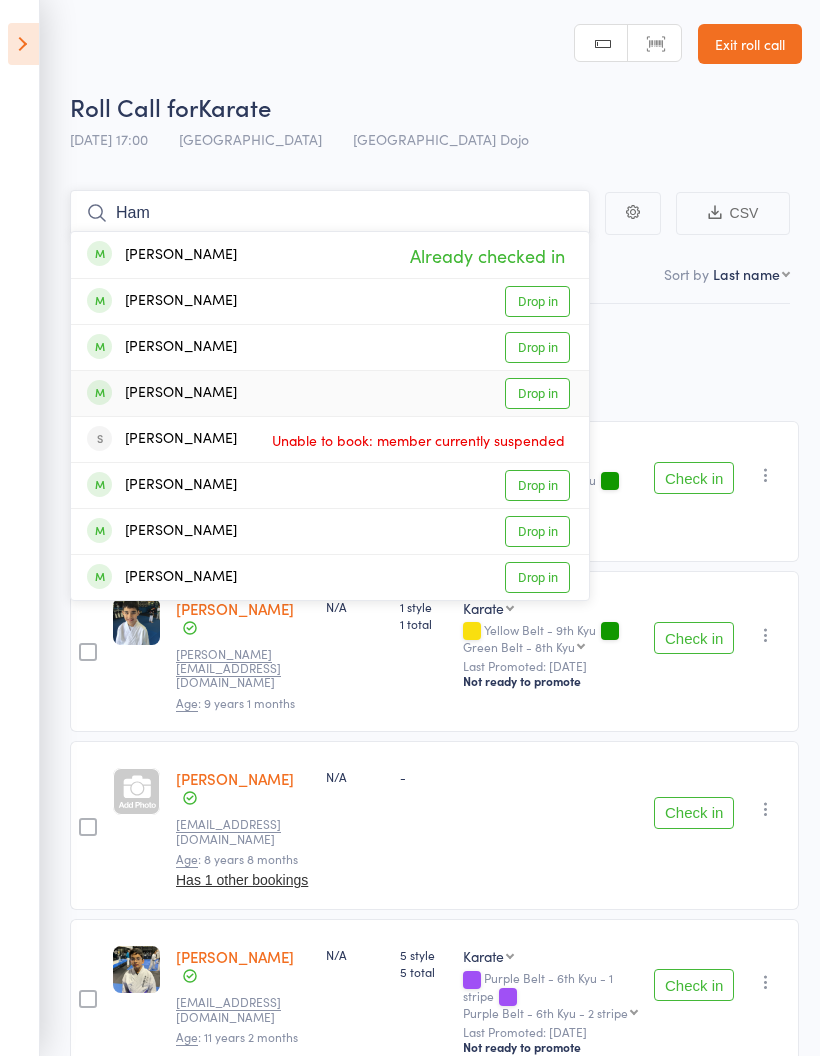 type on "Ham" 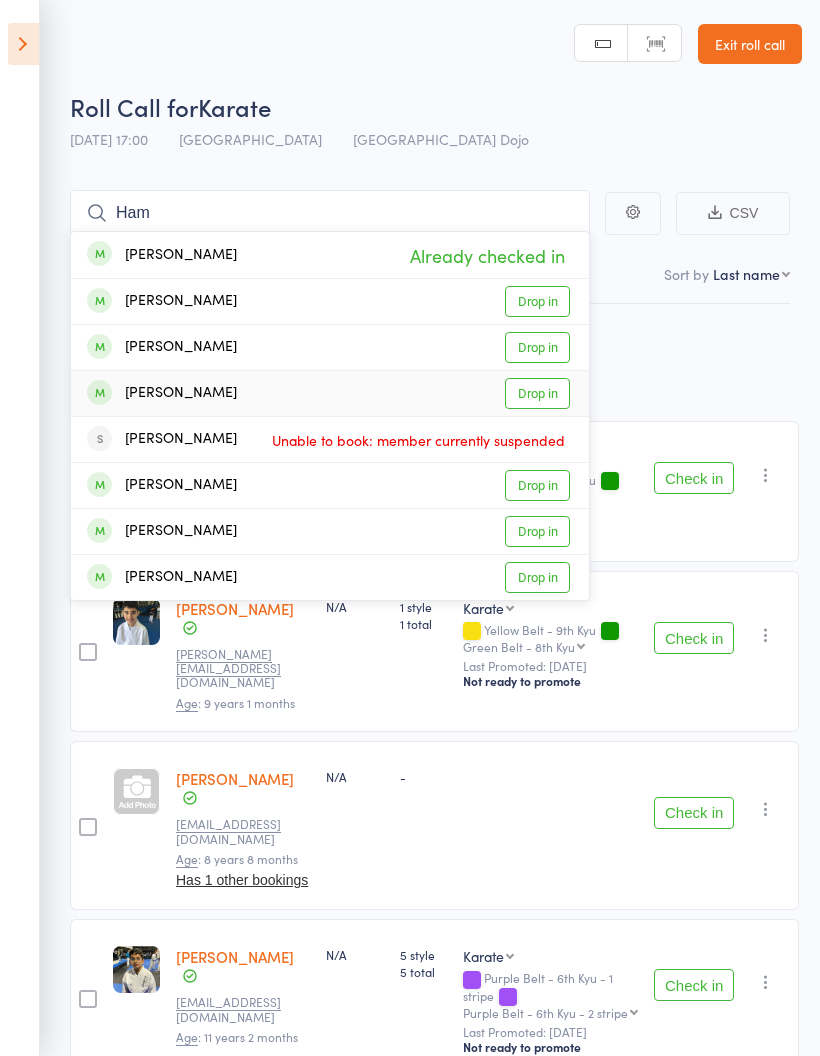click on "Drop in" at bounding box center (537, 393) 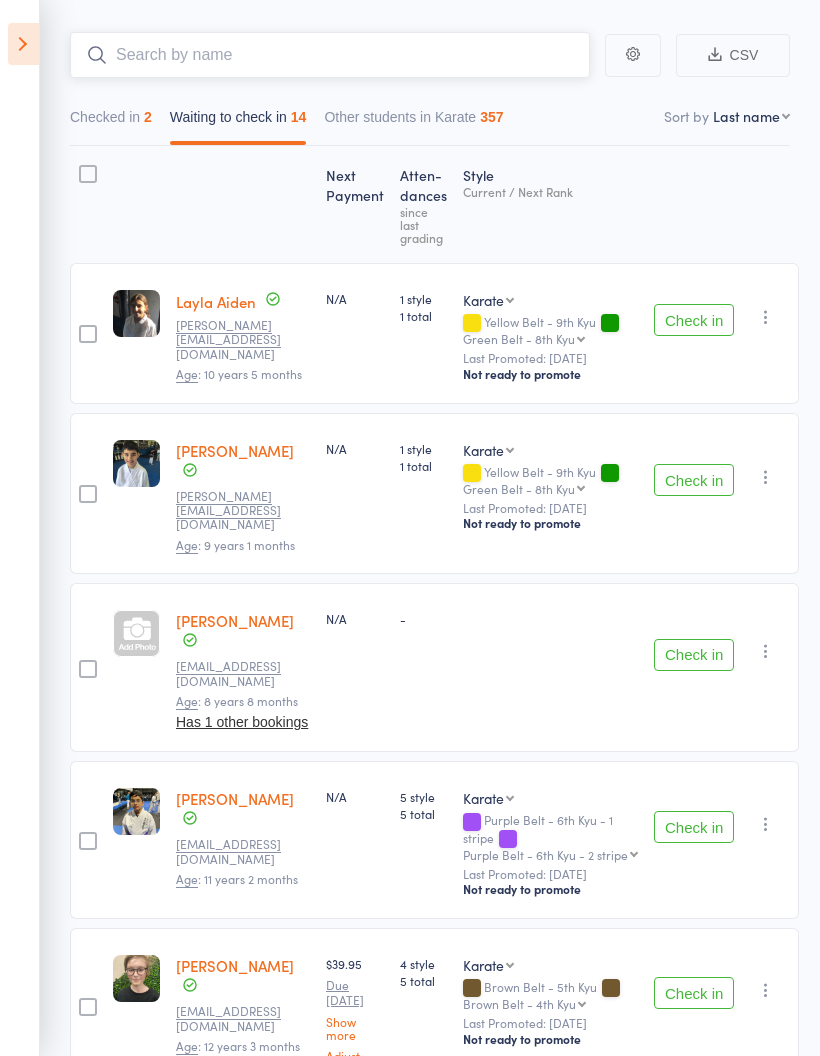 scroll, scrollTop: 0, scrollLeft: 0, axis: both 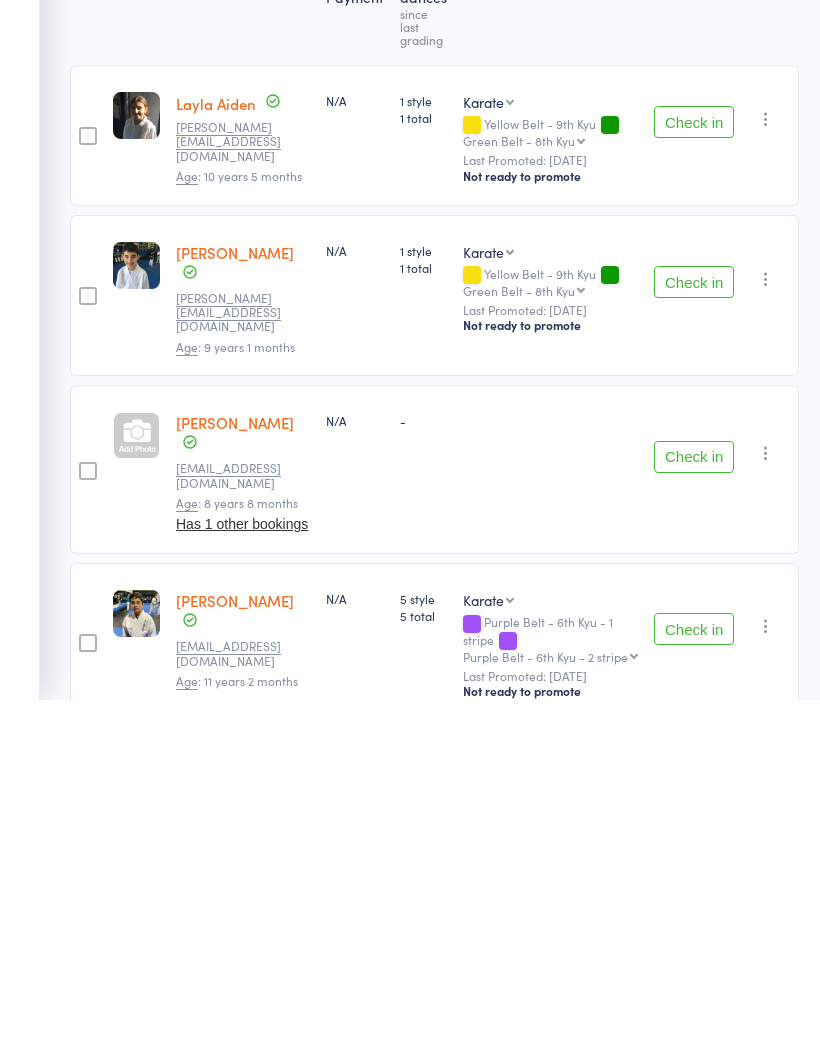 click on "Check in" at bounding box center (694, 813) 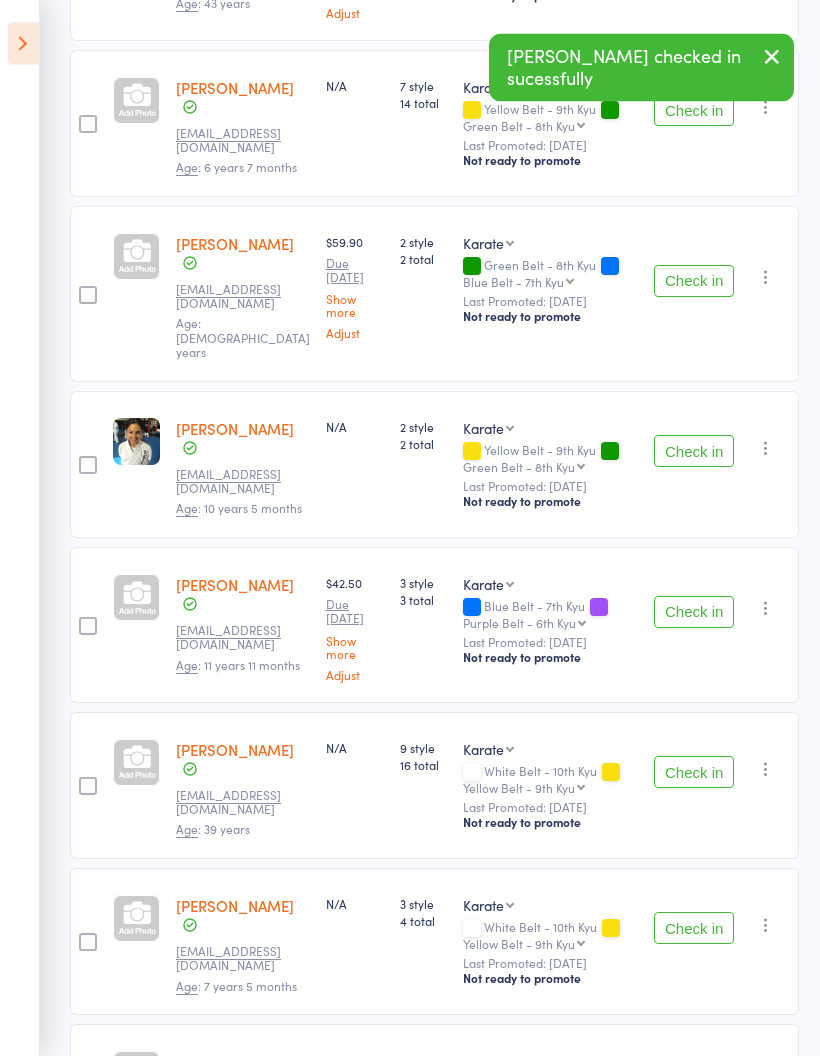 scroll, scrollTop: 1188, scrollLeft: 0, axis: vertical 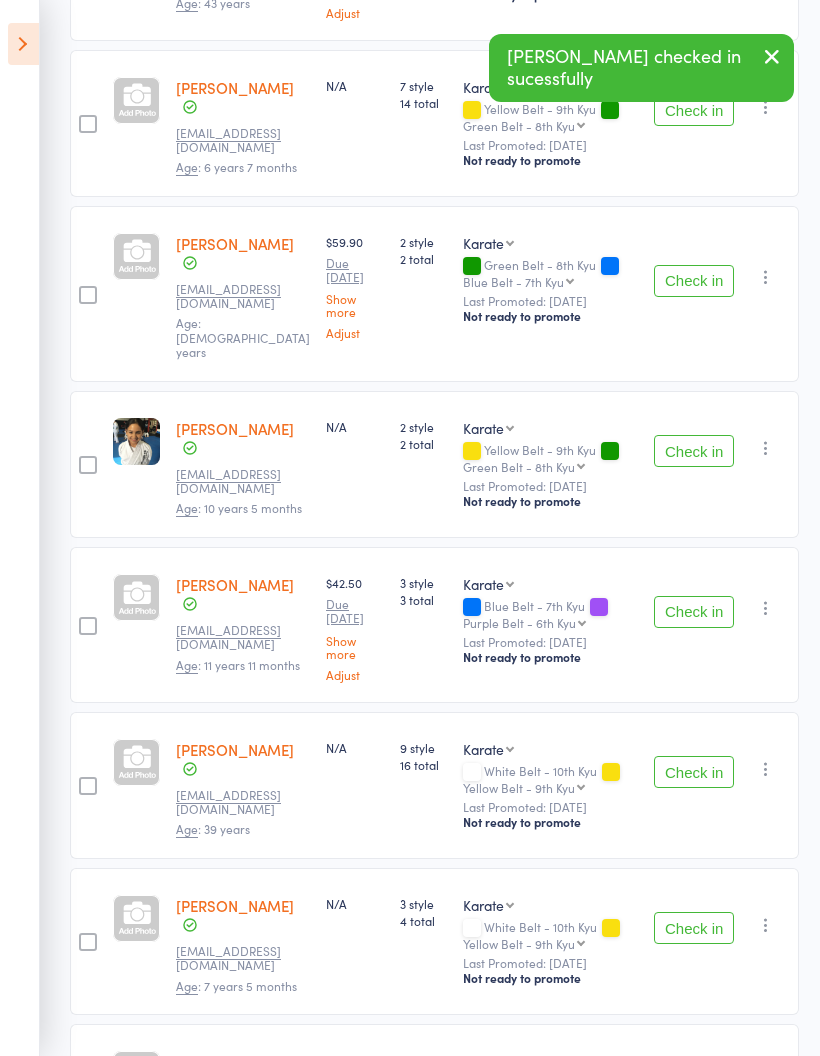 click on "Check in" at bounding box center [694, 772] 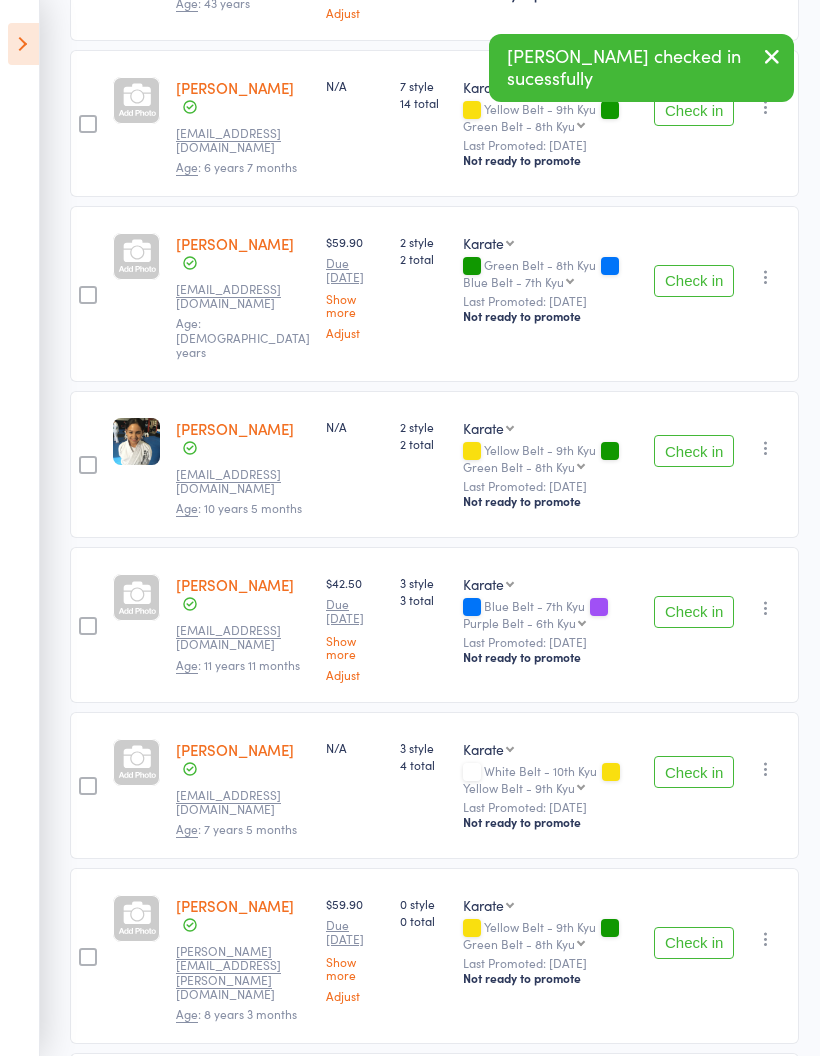 click on "Check in" at bounding box center [694, 943] 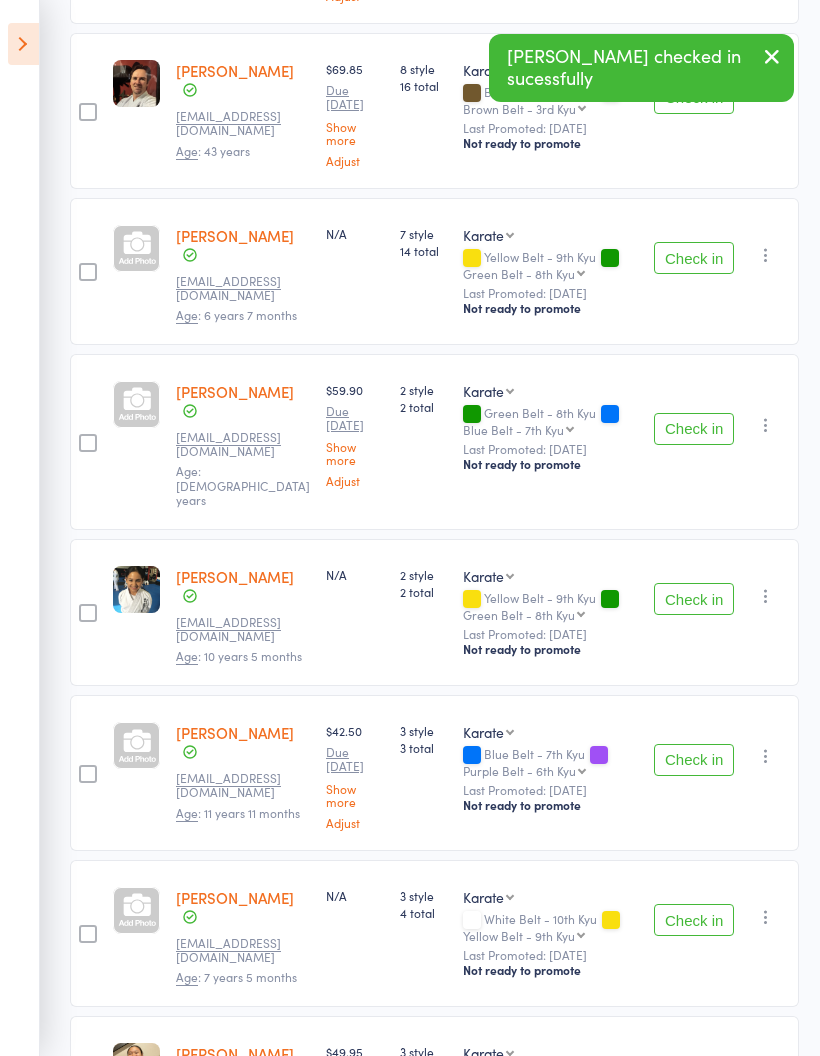 click on "Check in" at bounding box center [694, 1081] 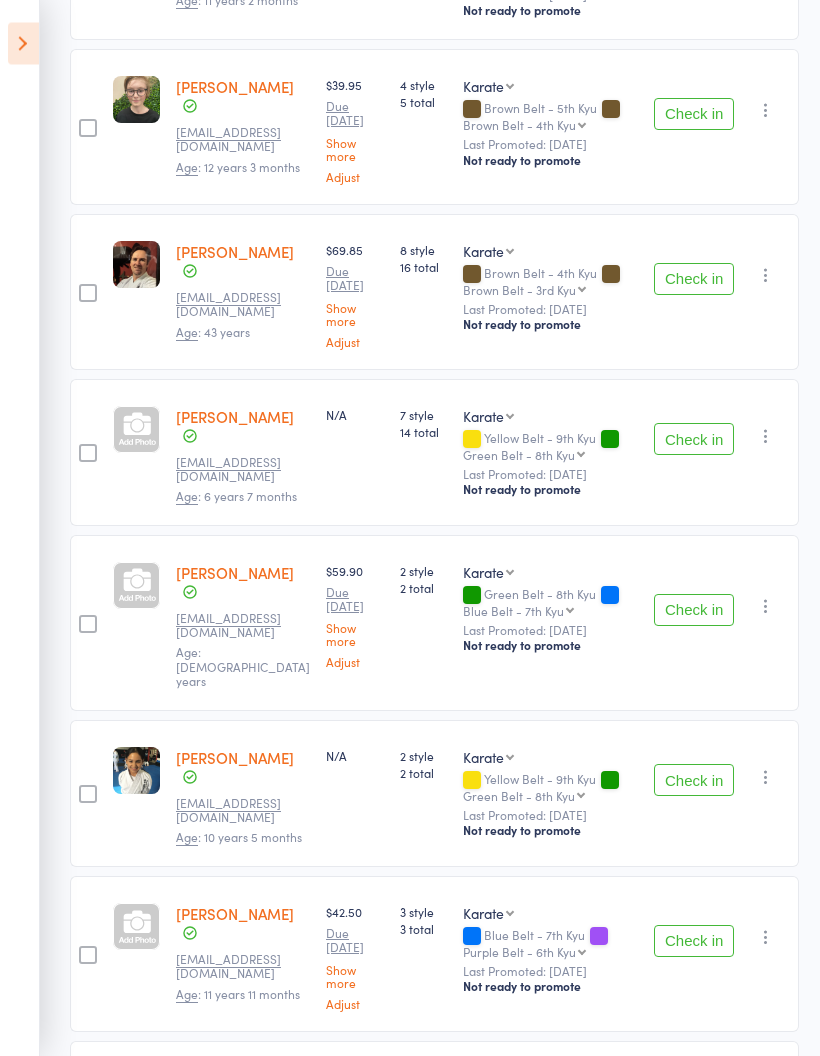 scroll, scrollTop: 969, scrollLeft: 0, axis: vertical 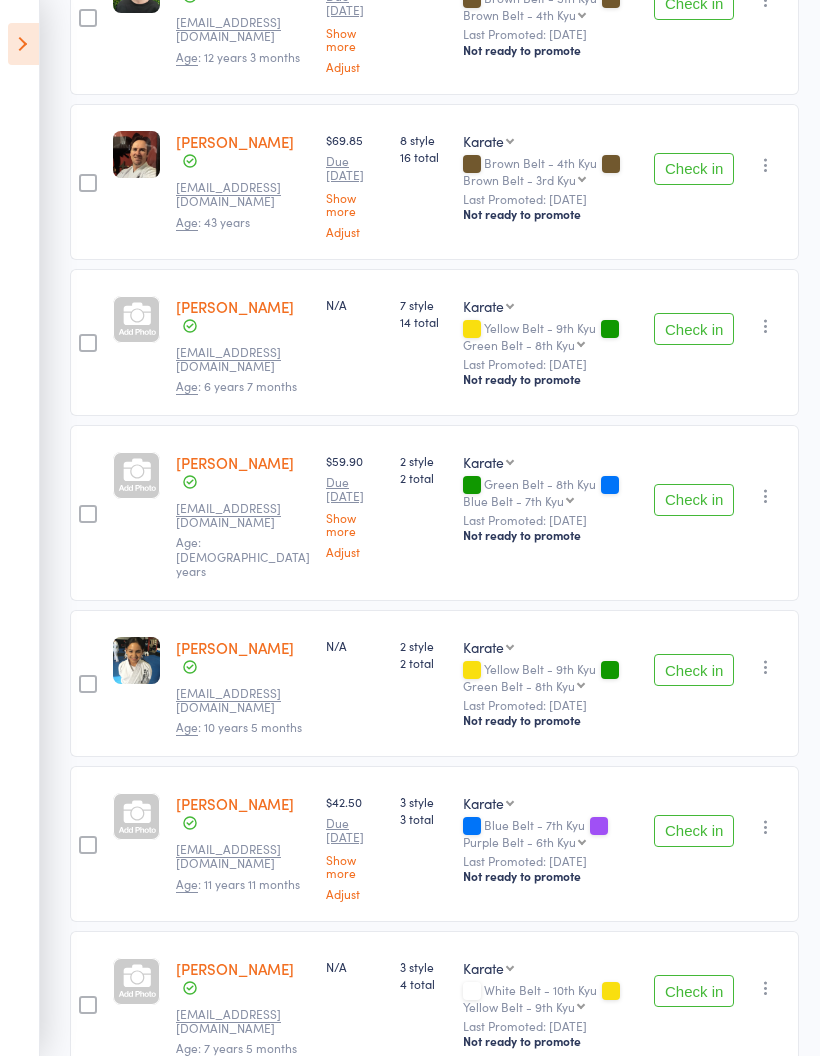 click on "Check in" at bounding box center [694, 991] 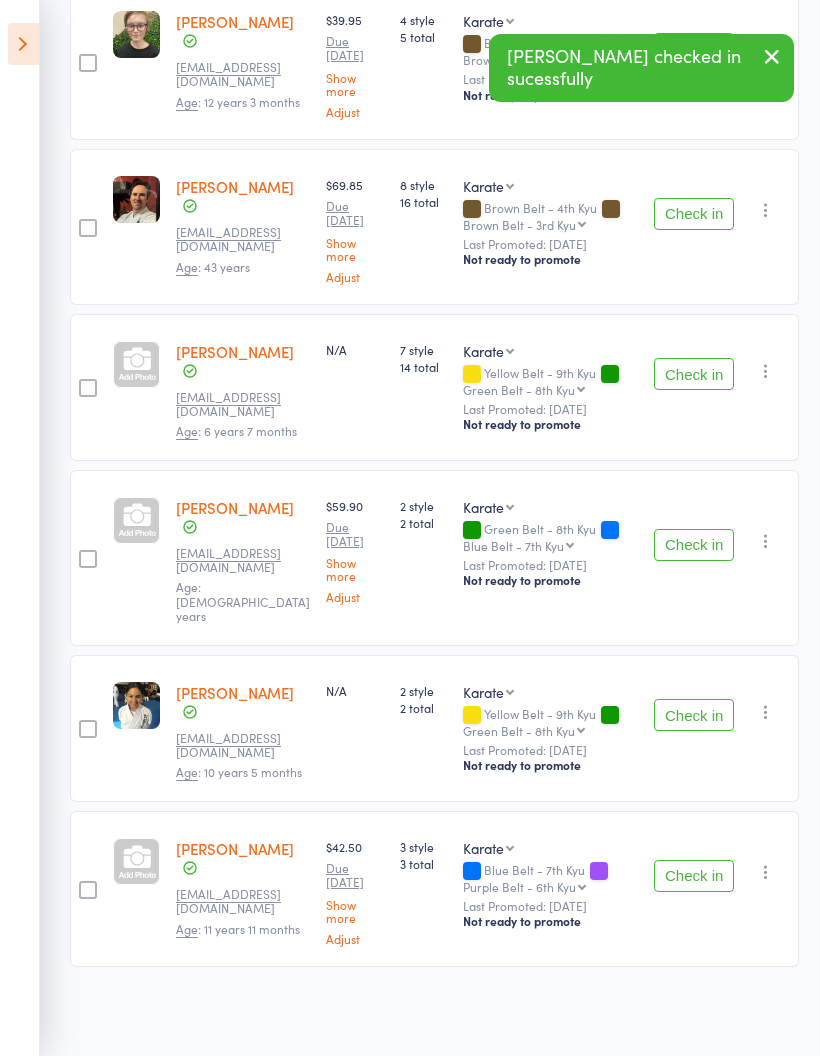 scroll, scrollTop: 819, scrollLeft: 0, axis: vertical 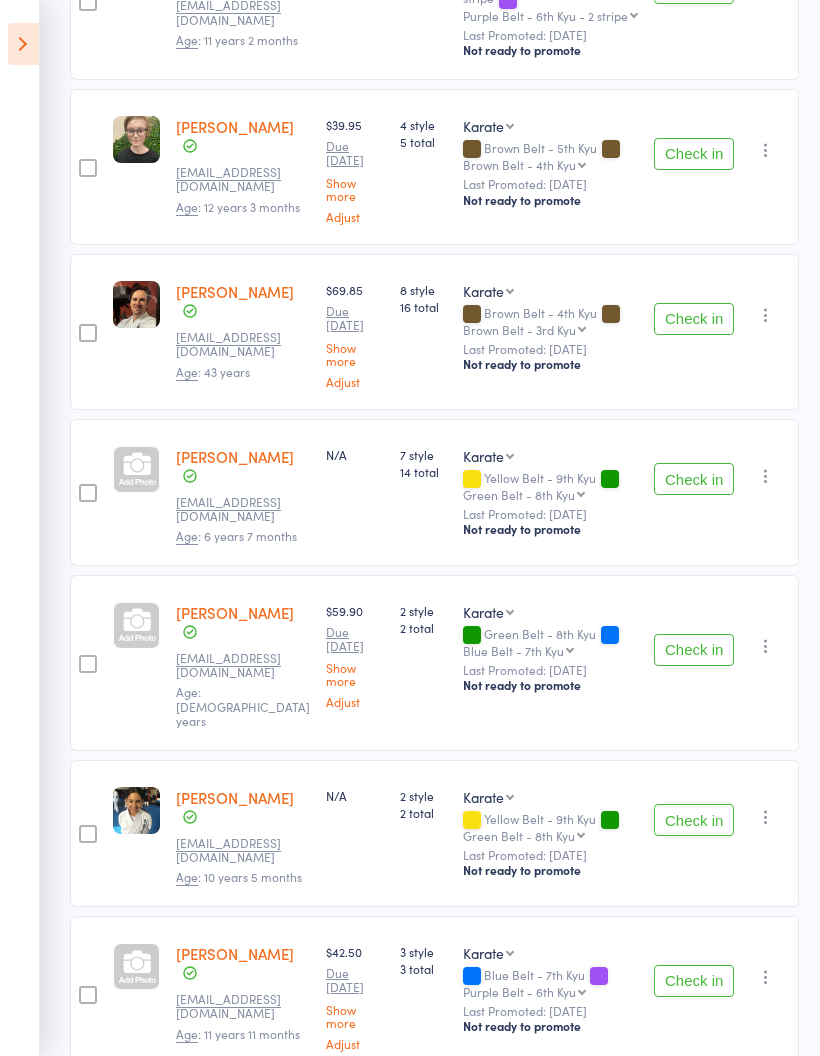 click on "Check in" at bounding box center [694, 154] 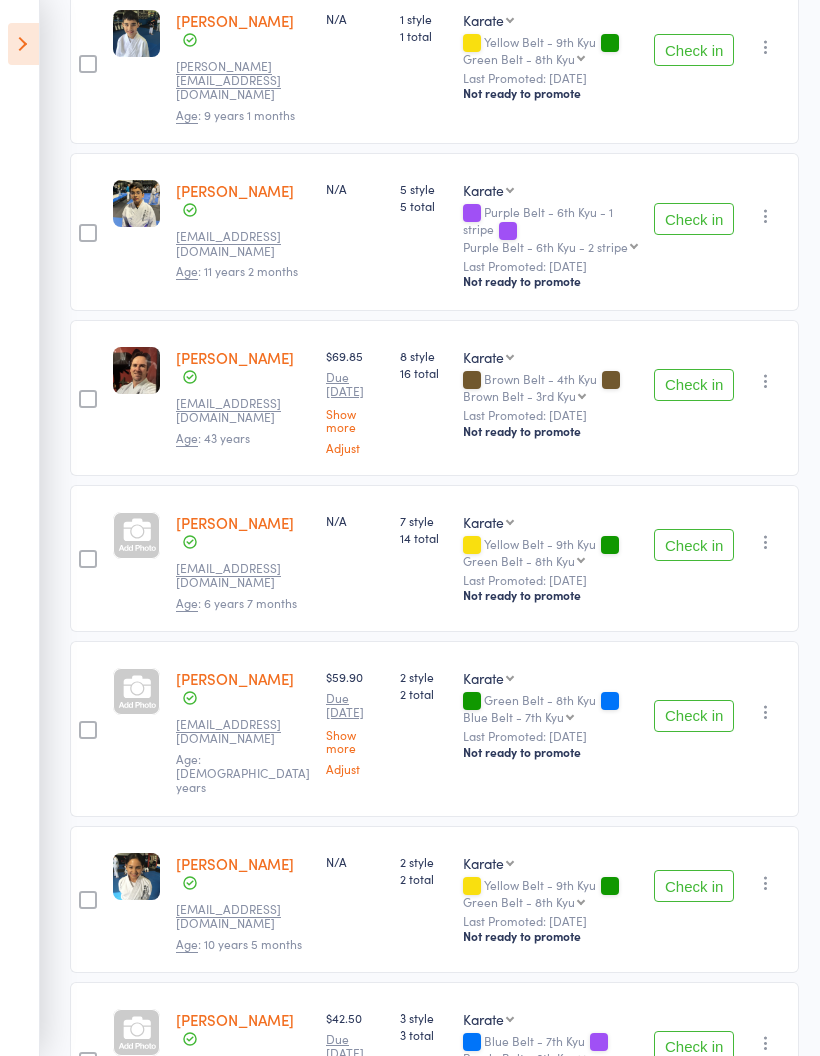 scroll, scrollTop: 668, scrollLeft: 0, axis: vertical 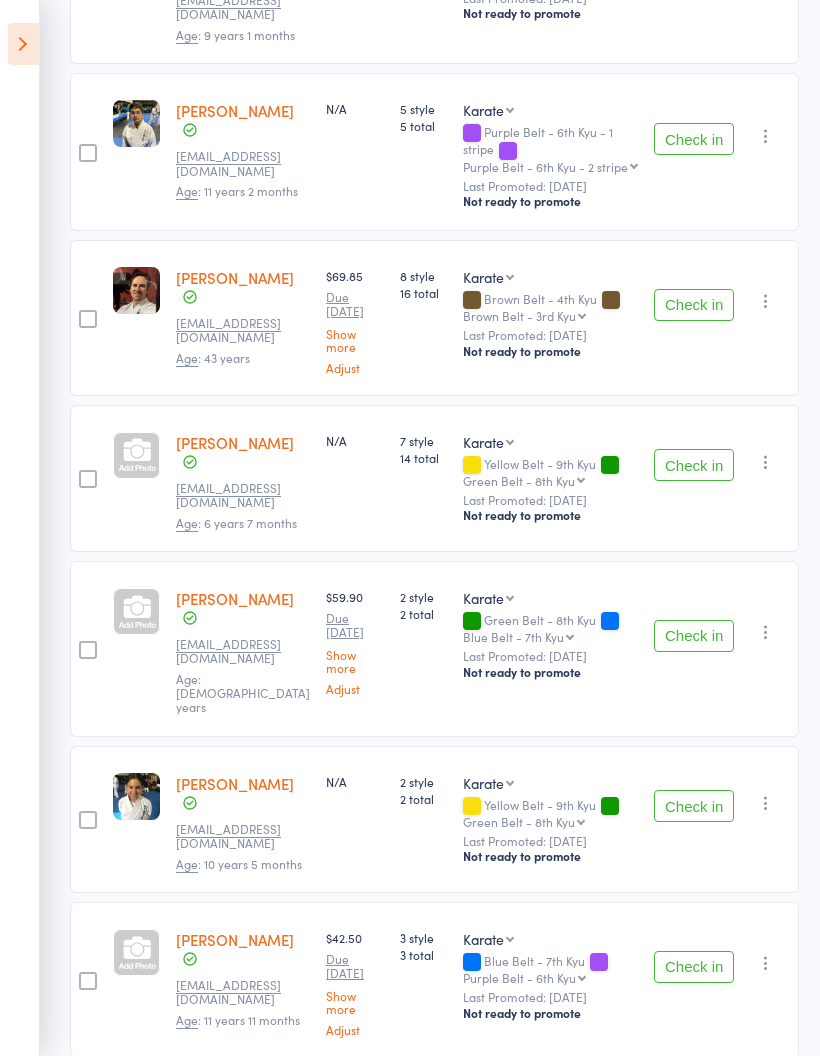 click on "Check in" at bounding box center (694, 139) 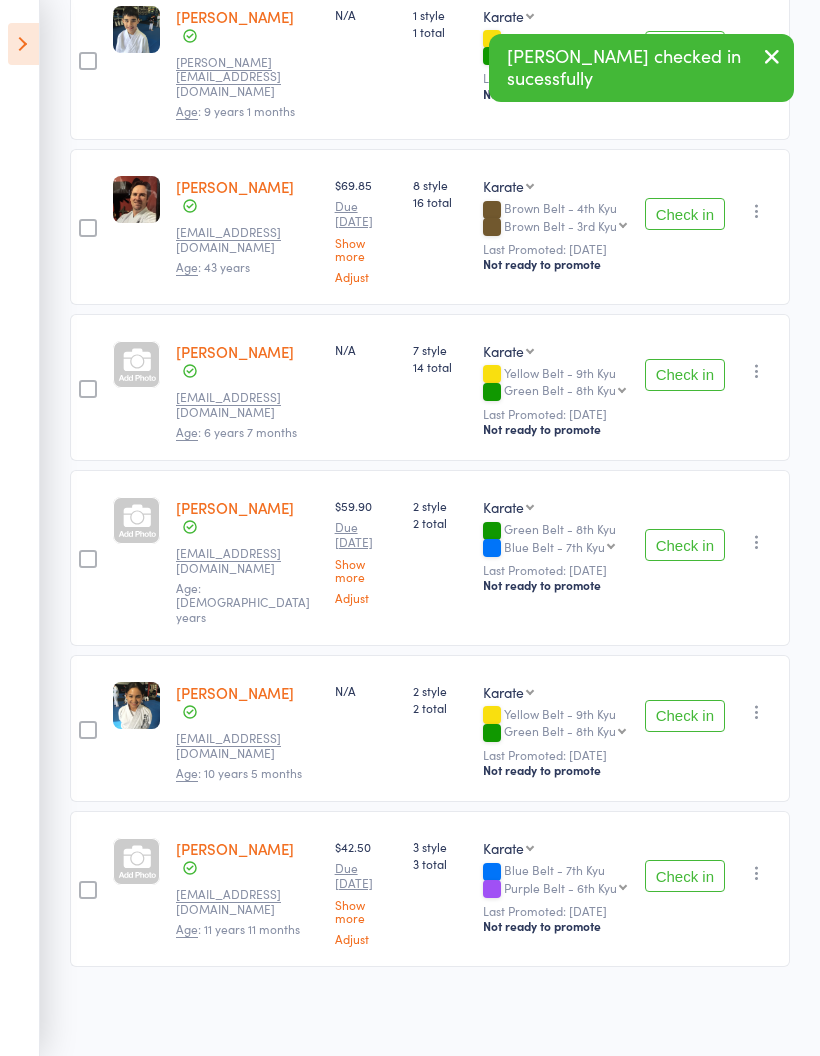 scroll, scrollTop: 504, scrollLeft: 0, axis: vertical 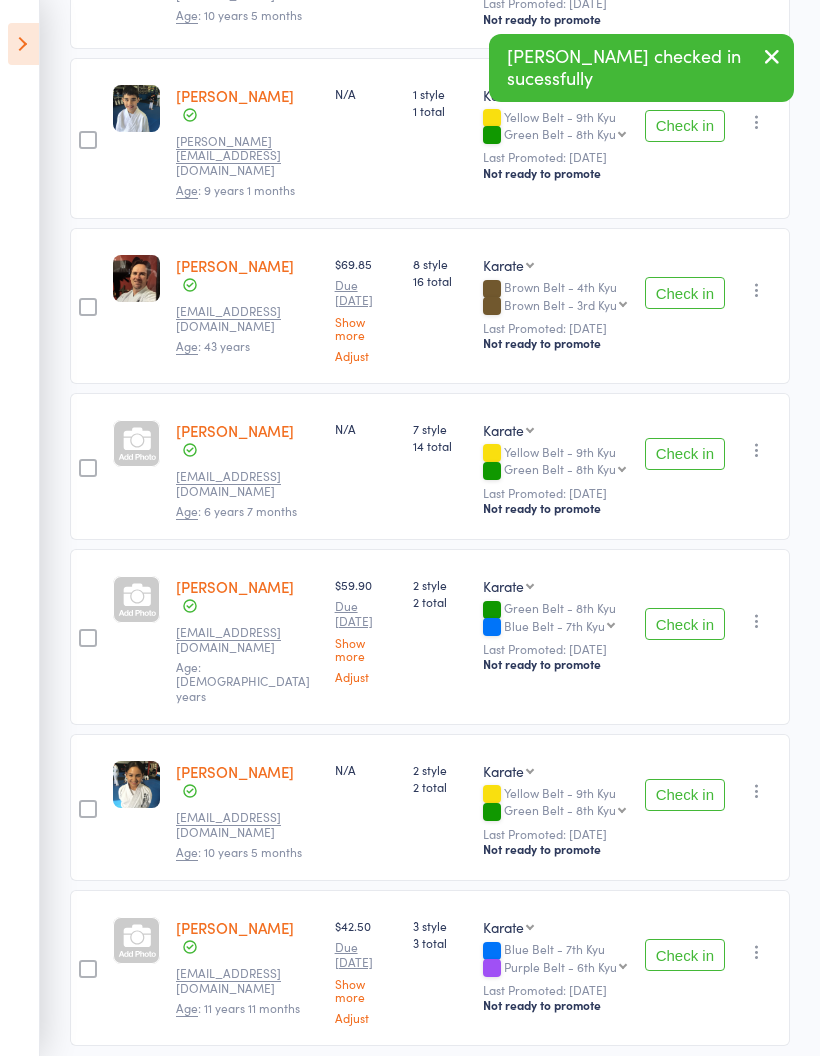 click on "Check in" at bounding box center (685, 126) 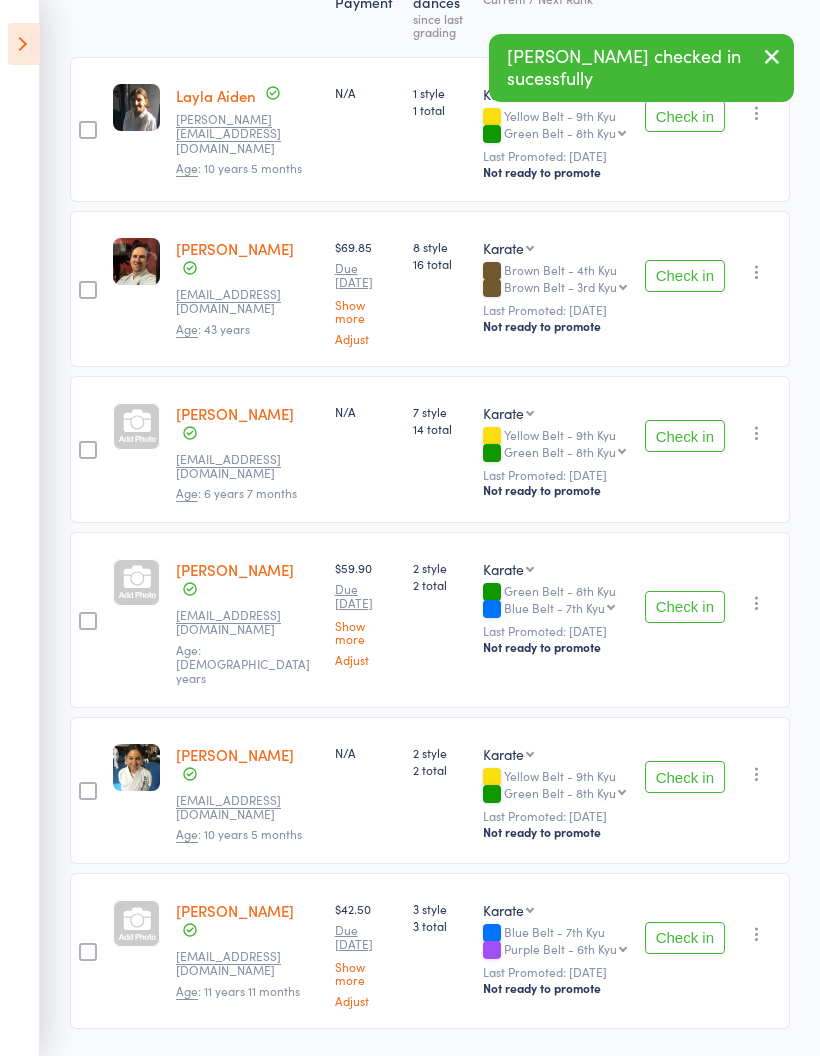 click on "Check in" at bounding box center (685, 116) 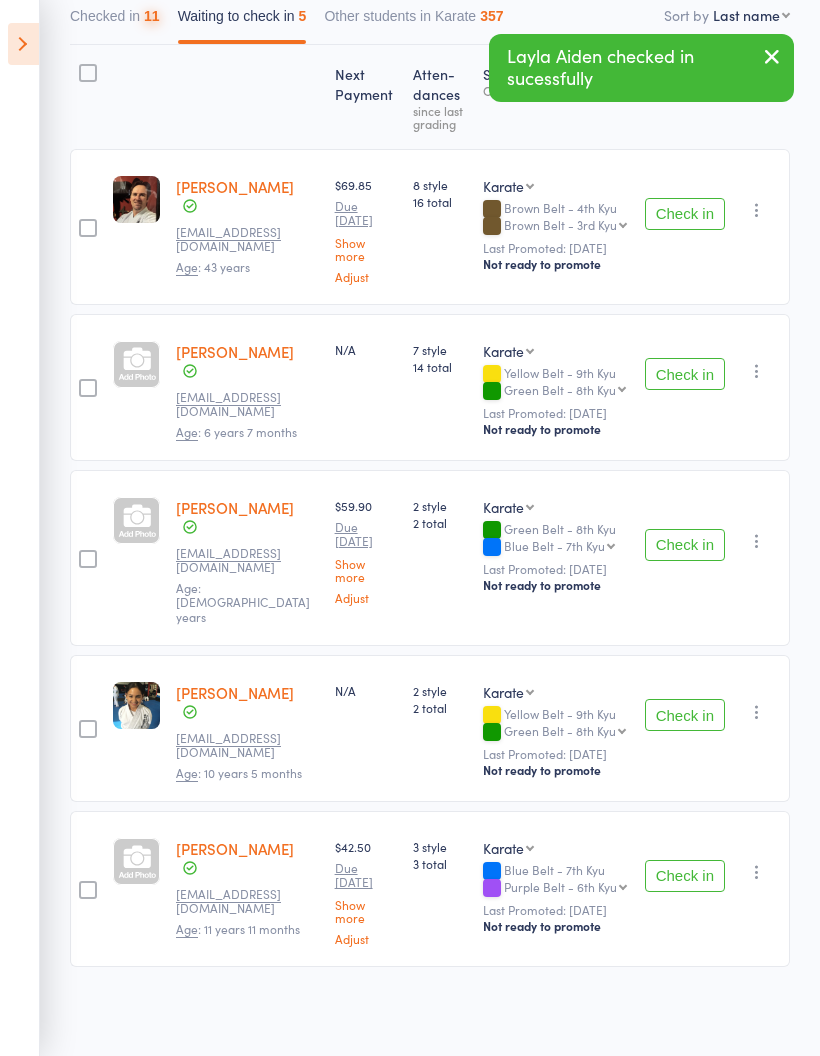 scroll, scrollTop: 197, scrollLeft: 0, axis: vertical 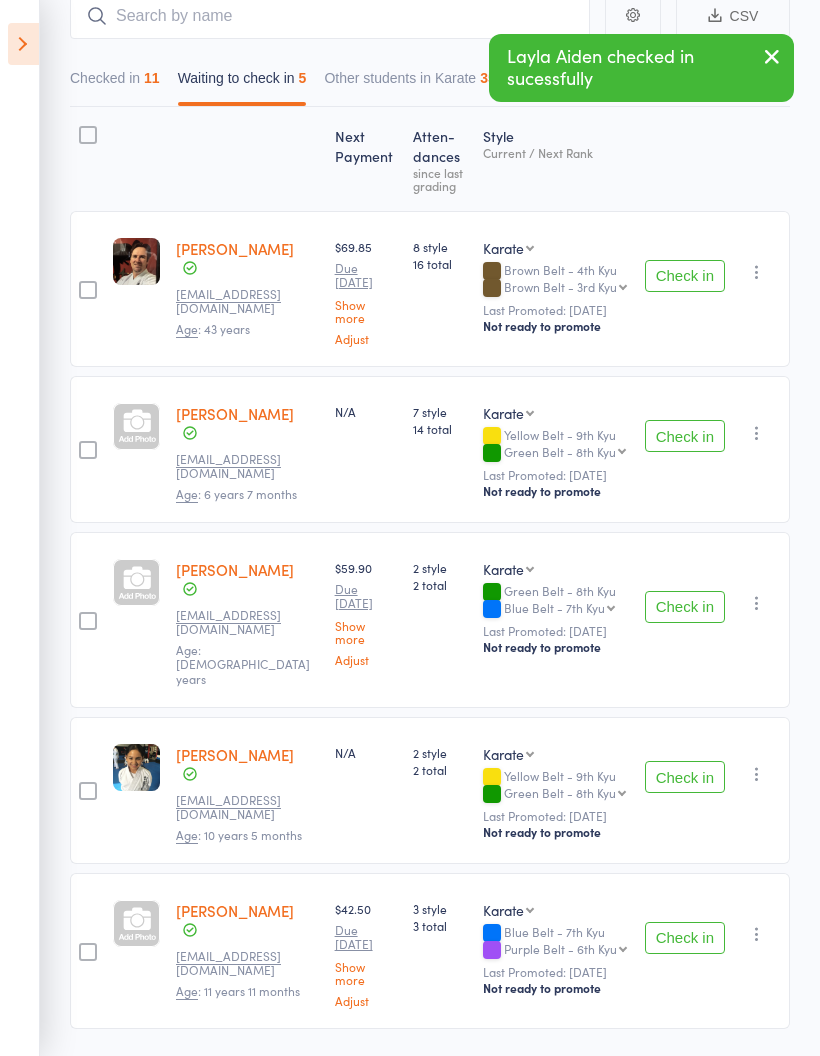 click on "Check in" at bounding box center (685, 276) 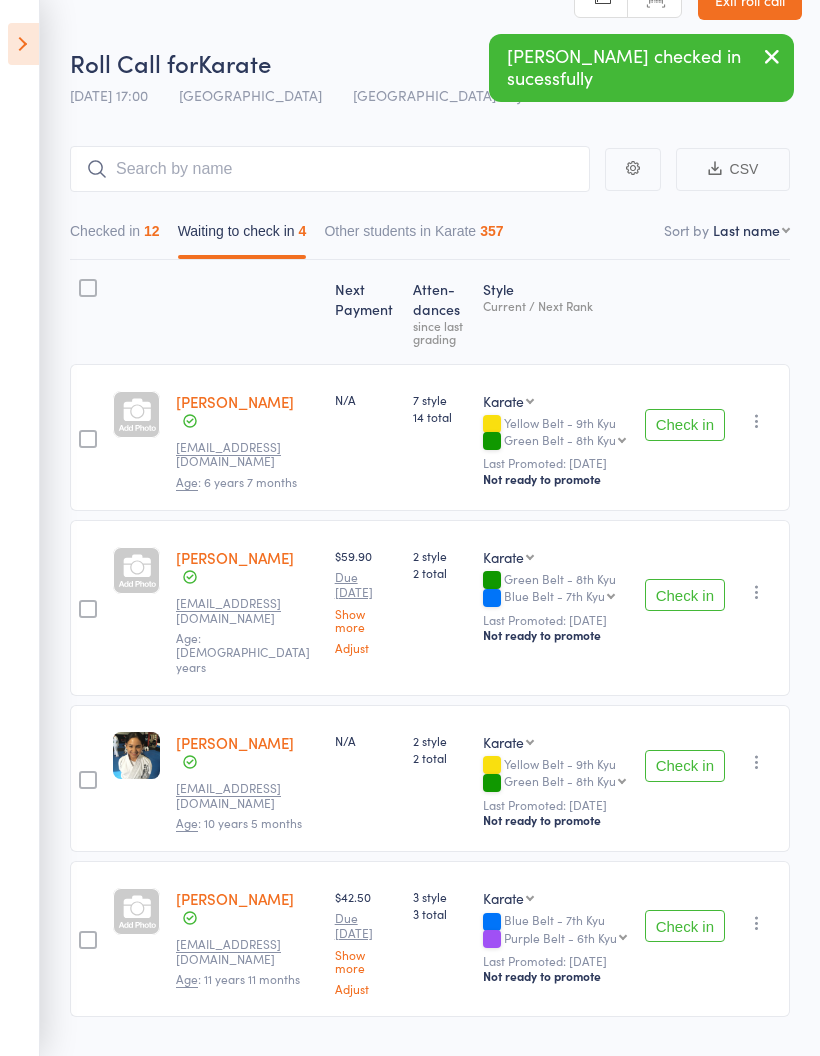 click on "Check in" at bounding box center (685, 425) 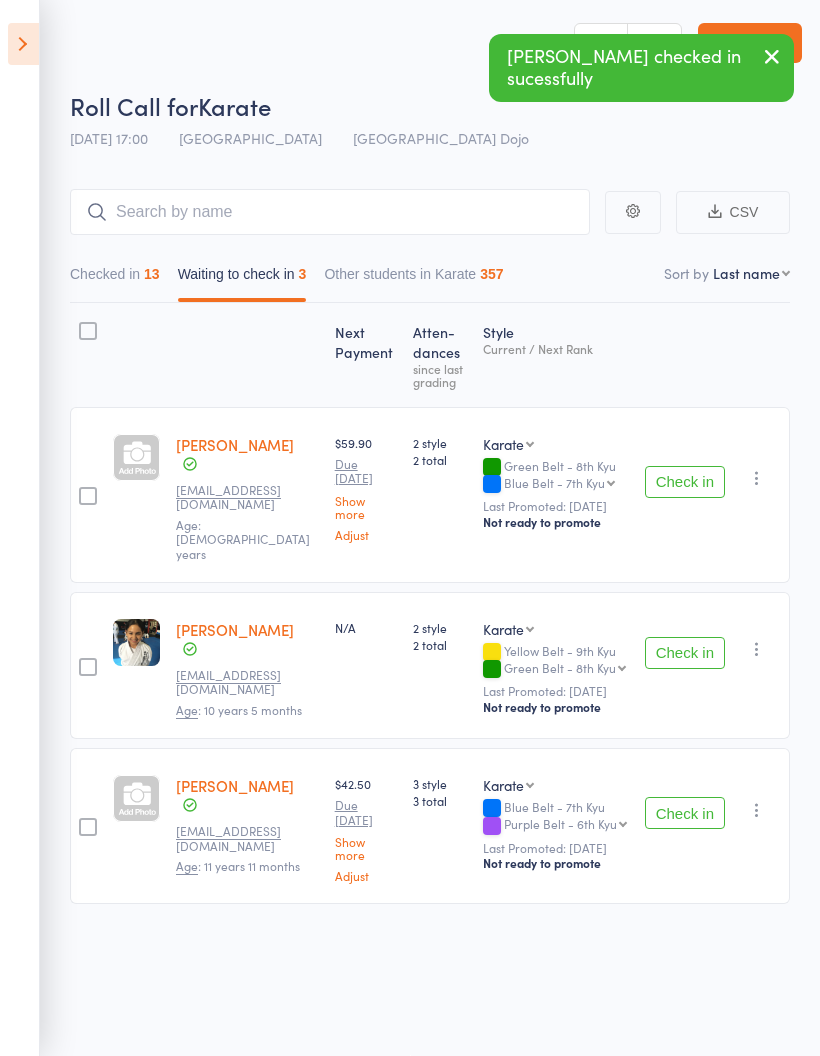 click on "Check in" at bounding box center [685, 813] 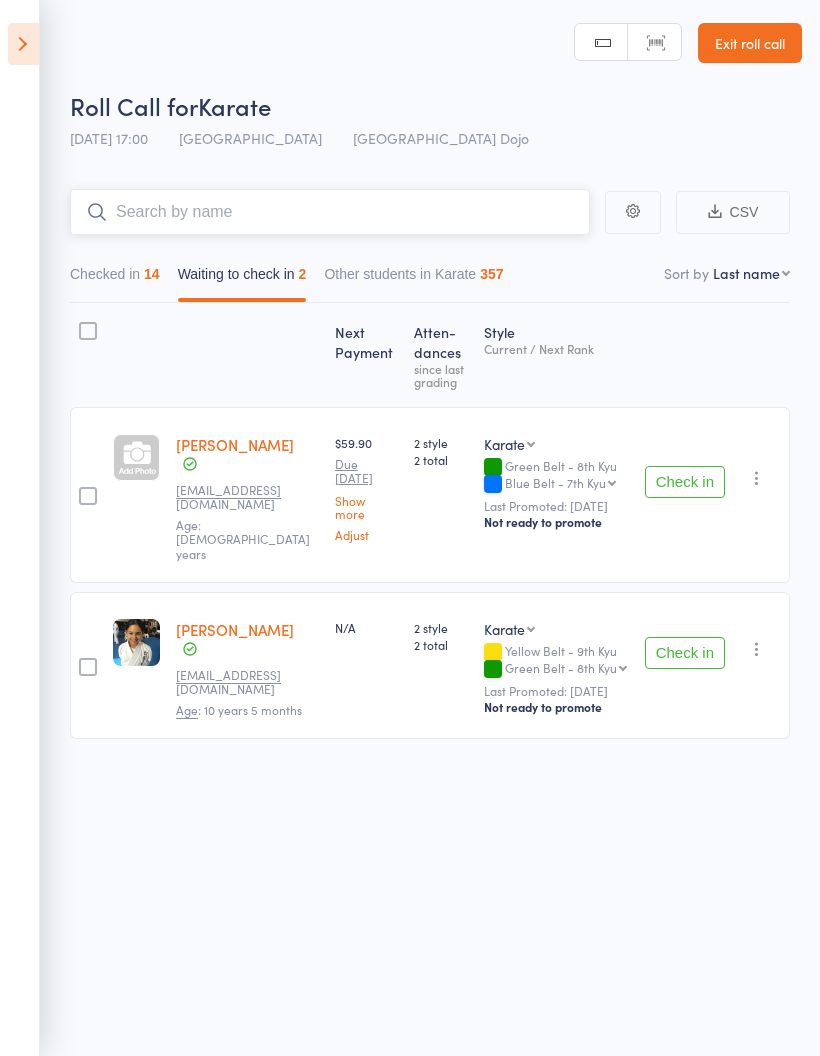 click at bounding box center [330, 212] 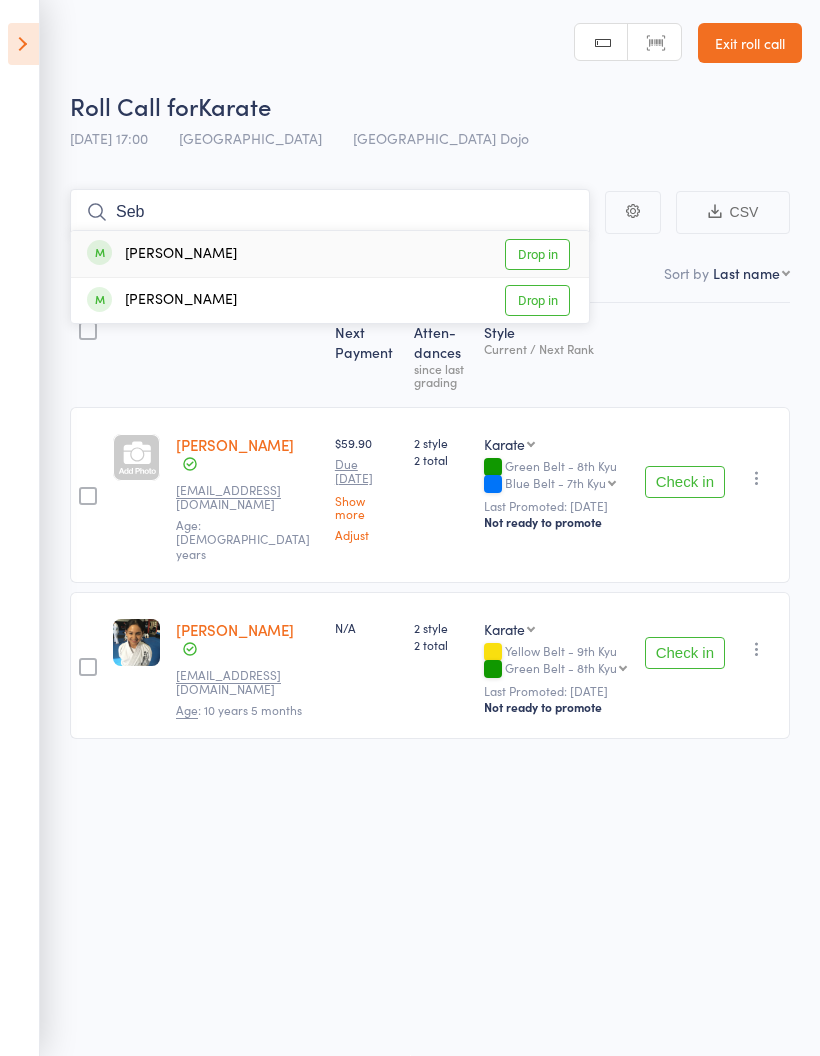 type on "Seb" 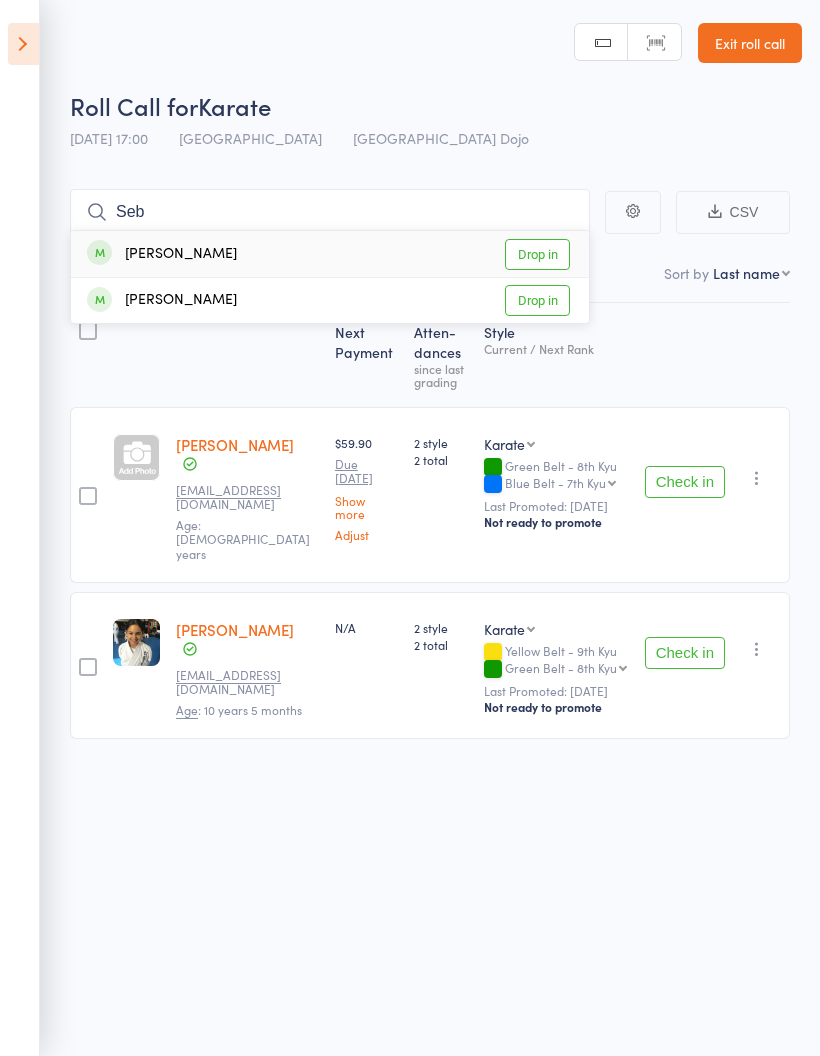 click on "Drop in" at bounding box center [537, 300] 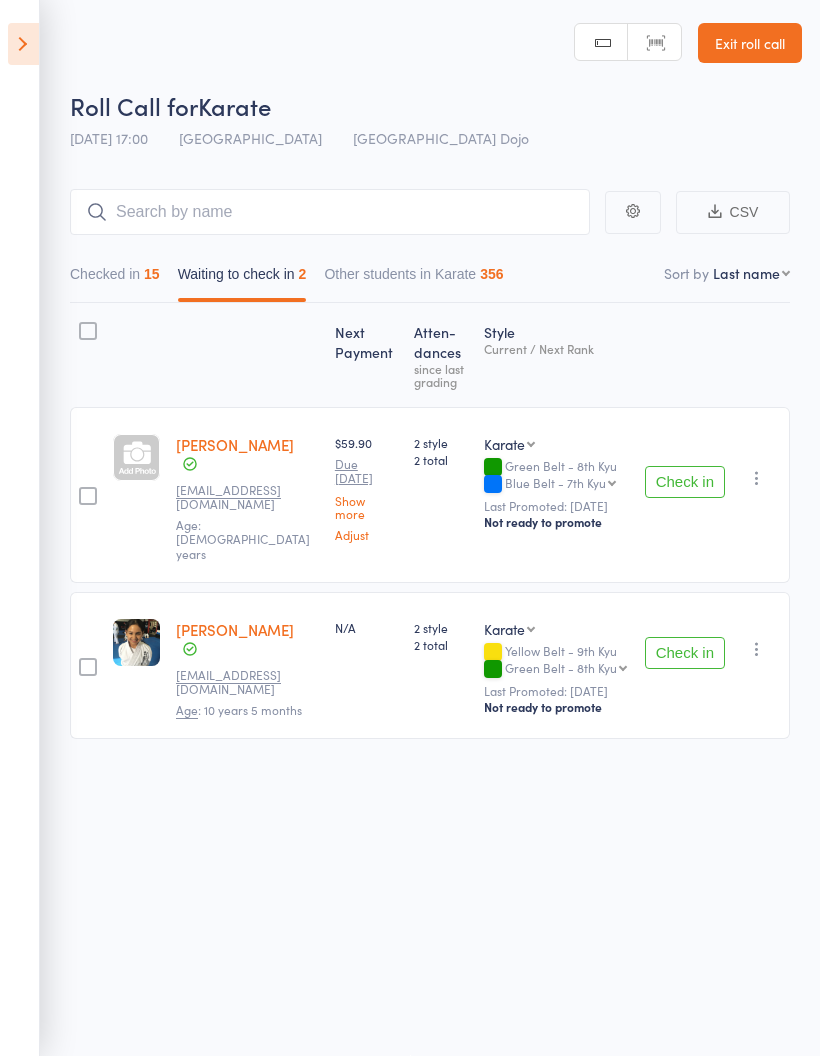 click on "Check in" at bounding box center [685, 482] 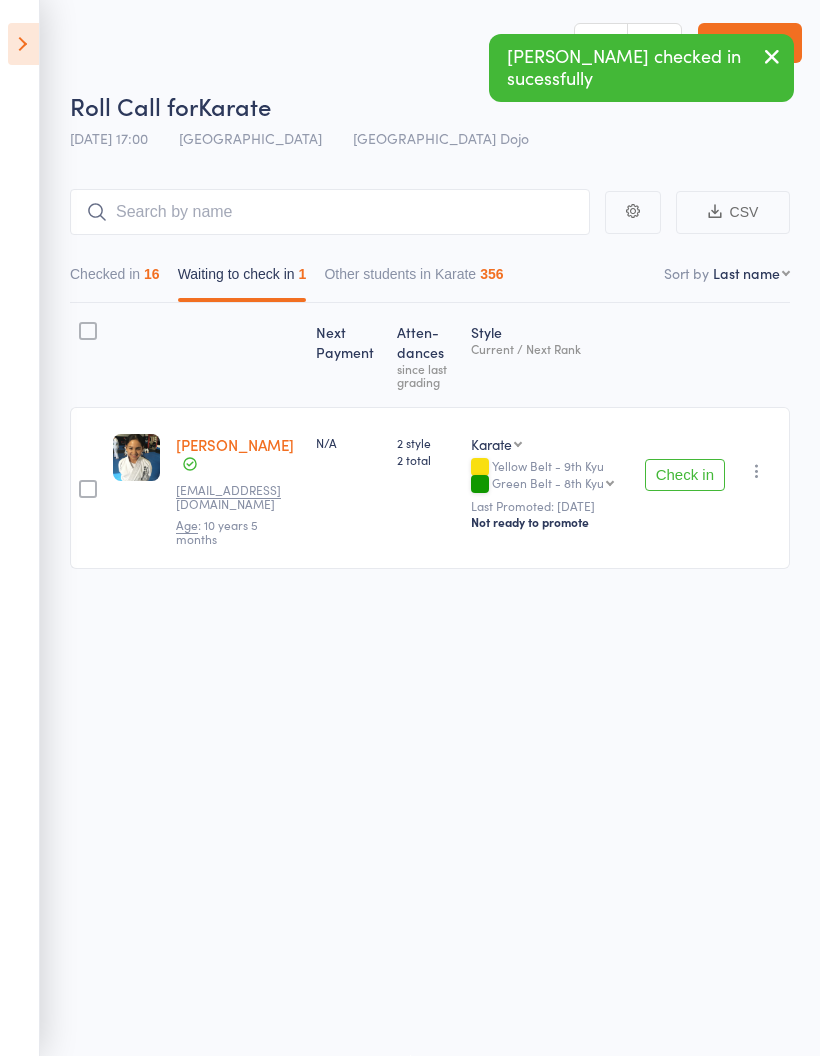 click on "Check in" at bounding box center (685, 475) 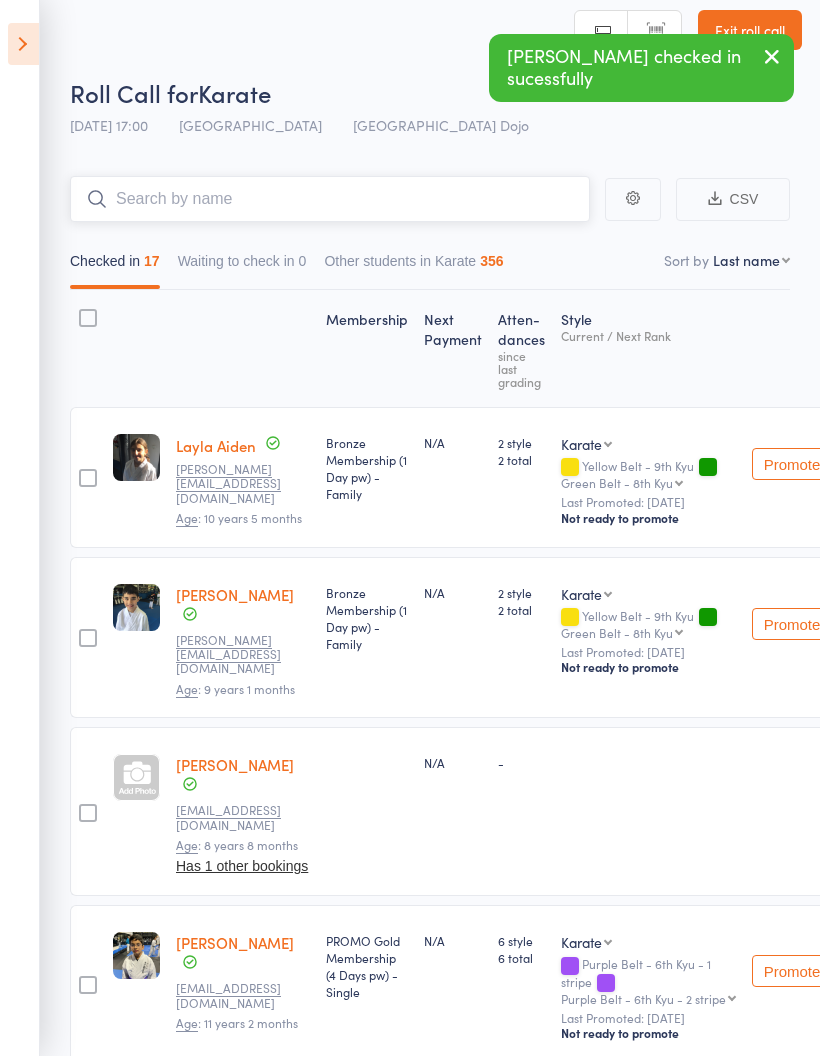 click at bounding box center (330, 199) 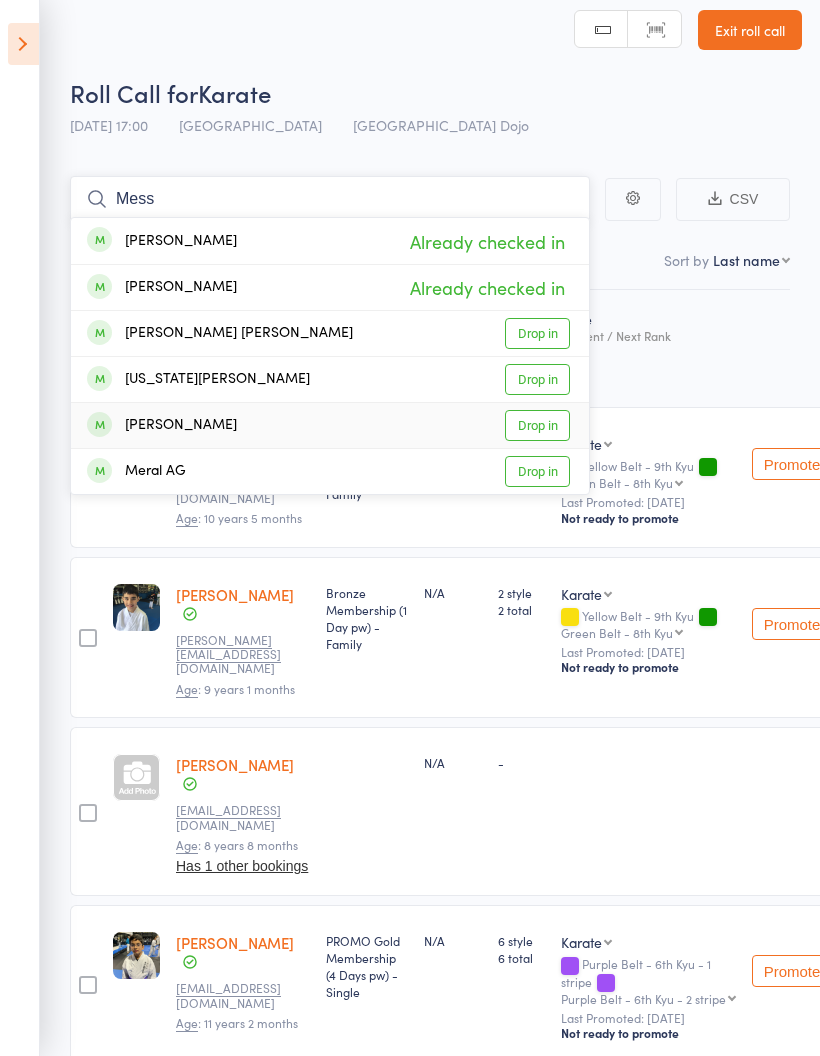 type on "Mess" 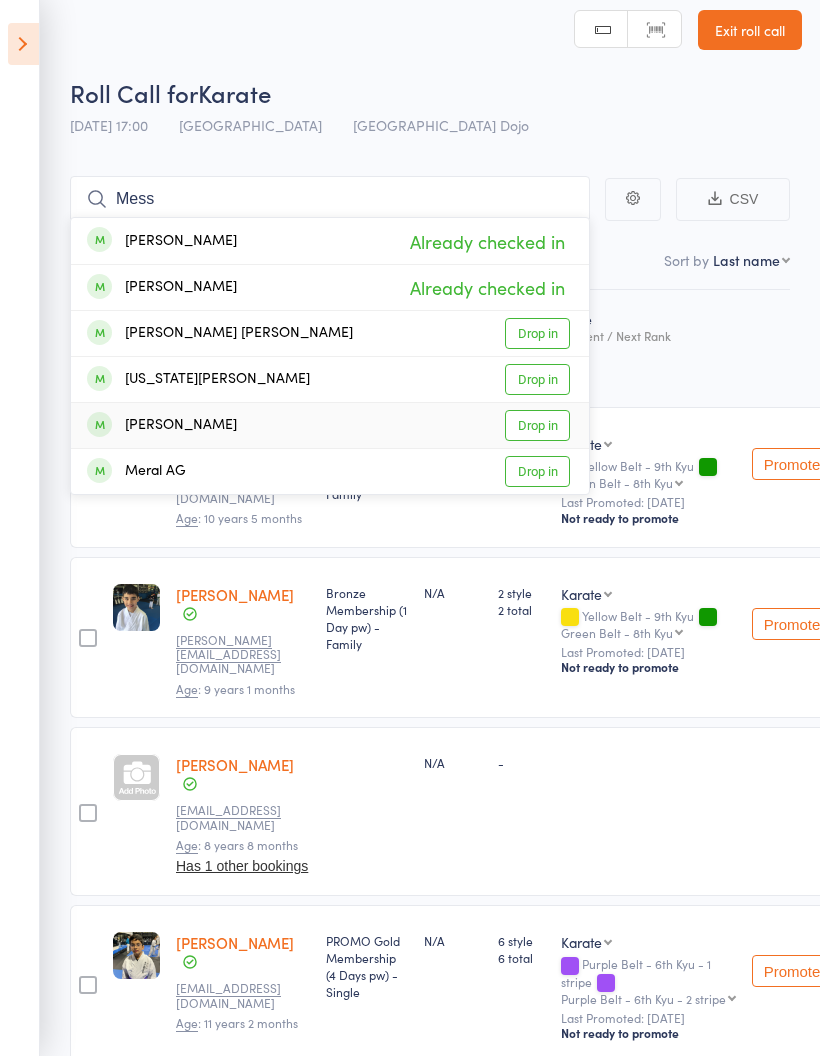 click on "Drop in" at bounding box center (537, 425) 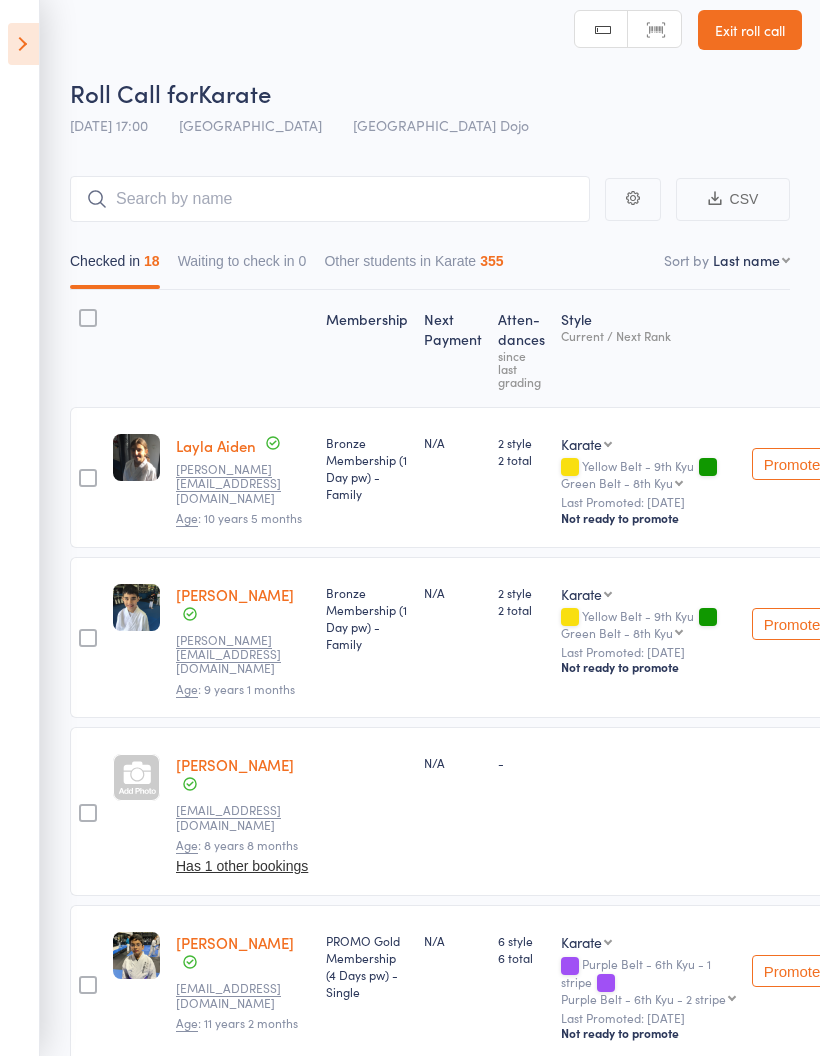 click at bounding box center (23, 44) 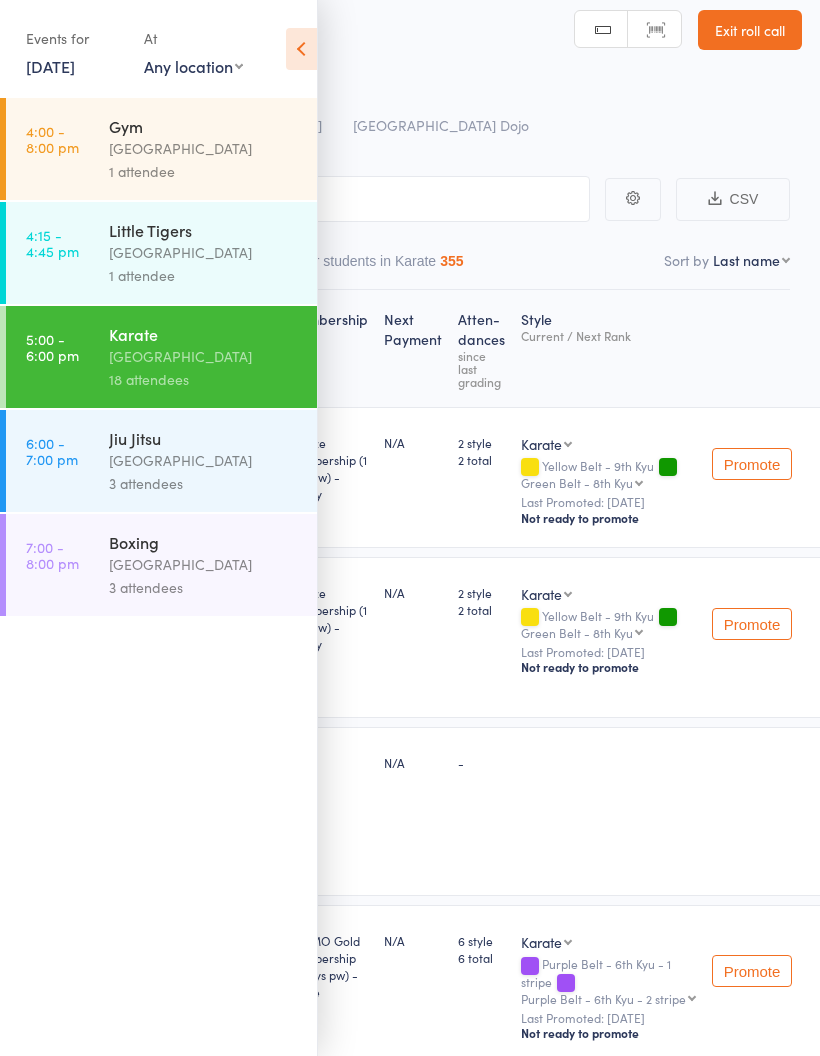click on "[GEOGRAPHIC_DATA]" at bounding box center (204, 460) 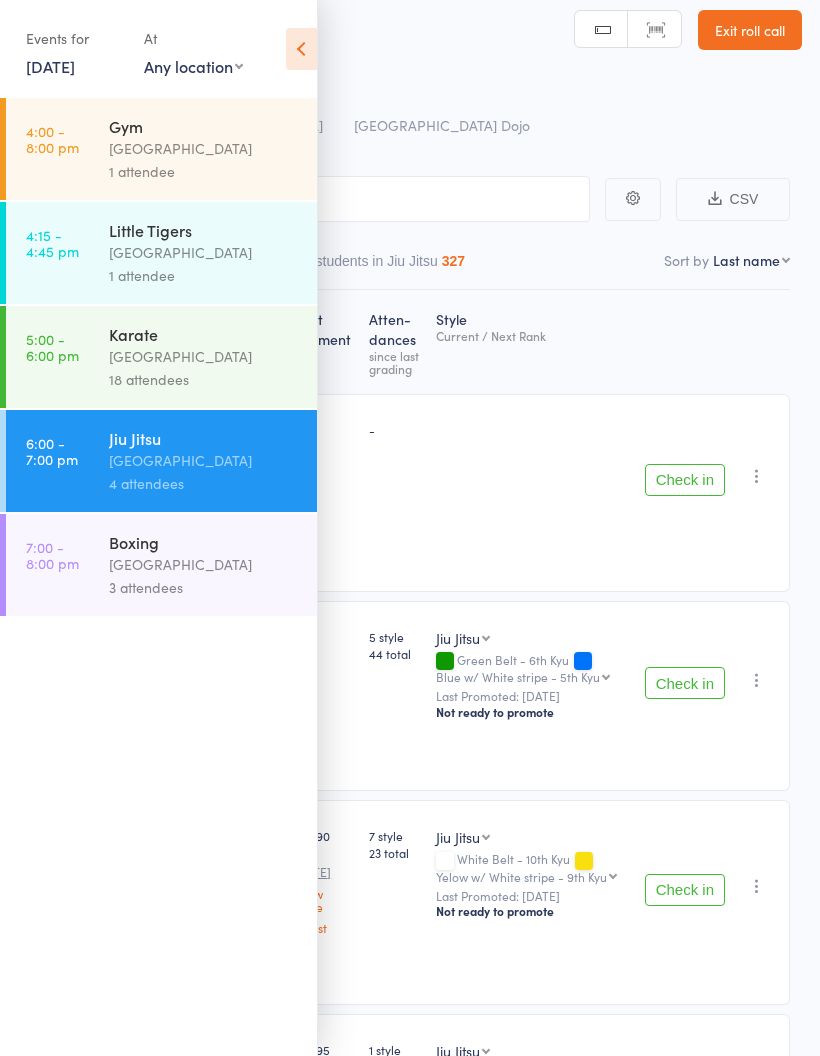 click on "Events for 10 Jul, 2025 10 Jul, 2025
July 2025
Sun Mon Tue Wed Thu Fri Sat
27
29
30
01
02
03
04
05
28
06
07
08
09
10
11
12
29
13
14
15
16
17
18
19
30
20
21
22
23
24
25
26
31
27
28
29
30
31
01
02" at bounding box center (158, 50) 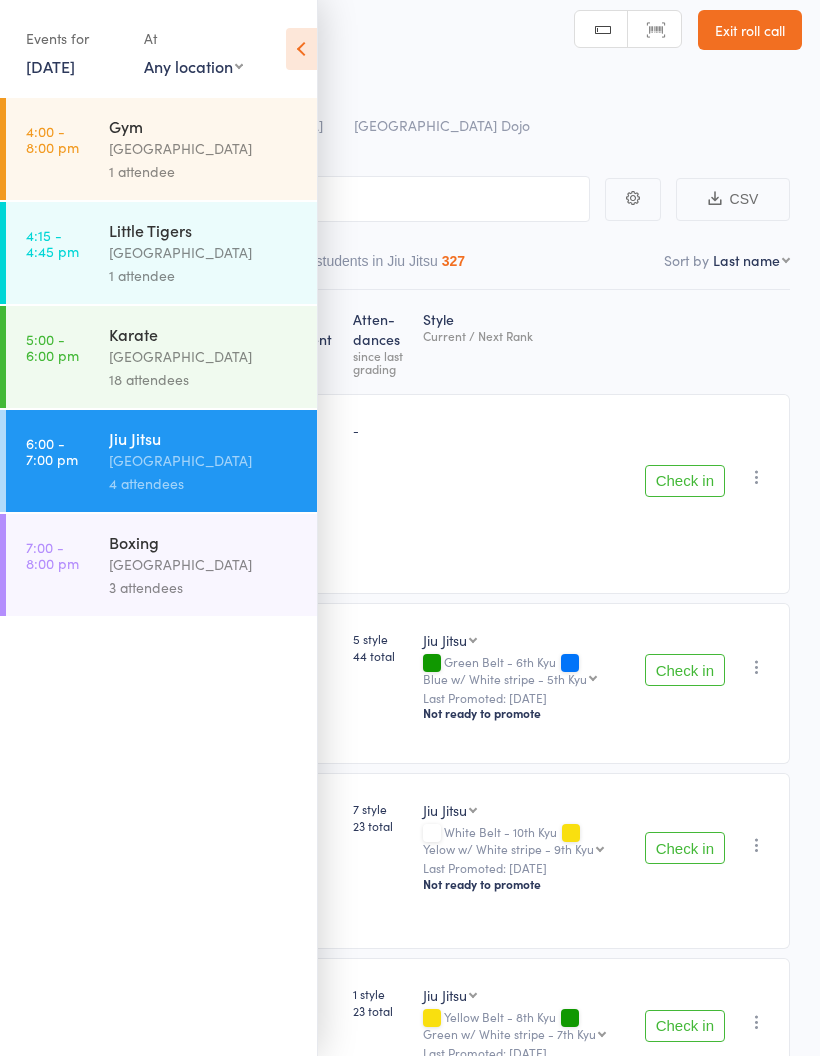 click at bounding box center [301, 49] 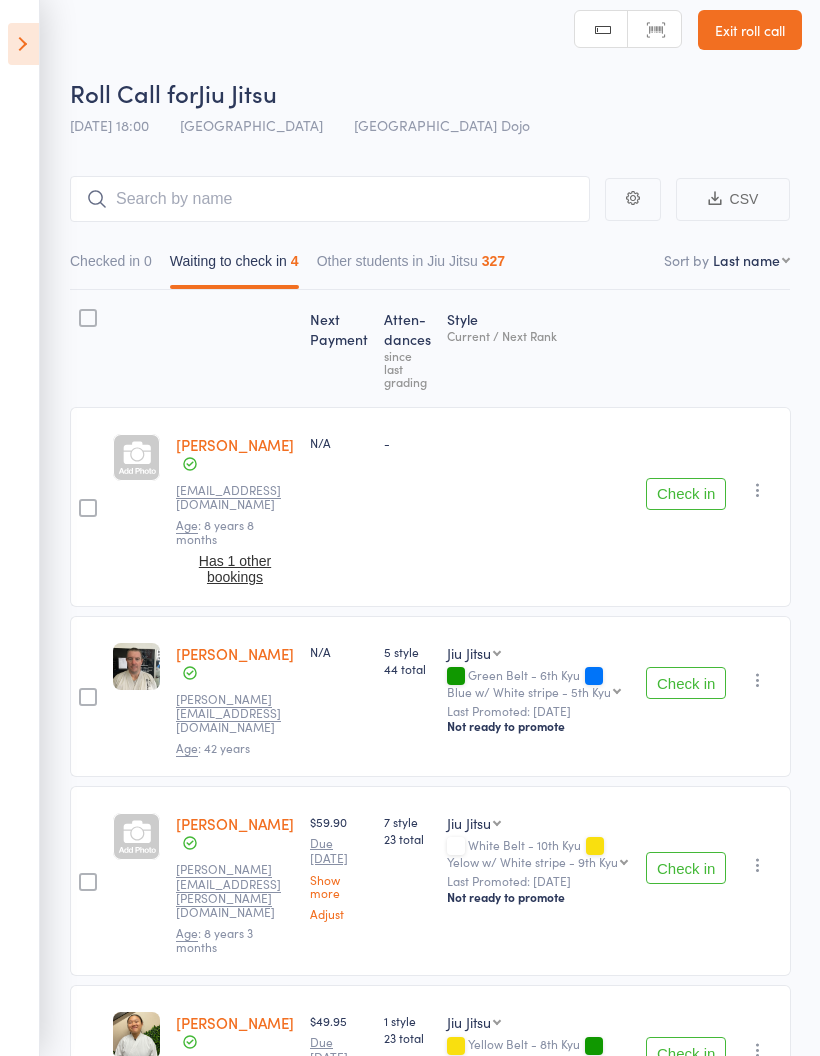scroll, scrollTop: 63, scrollLeft: 0, axis: vertical 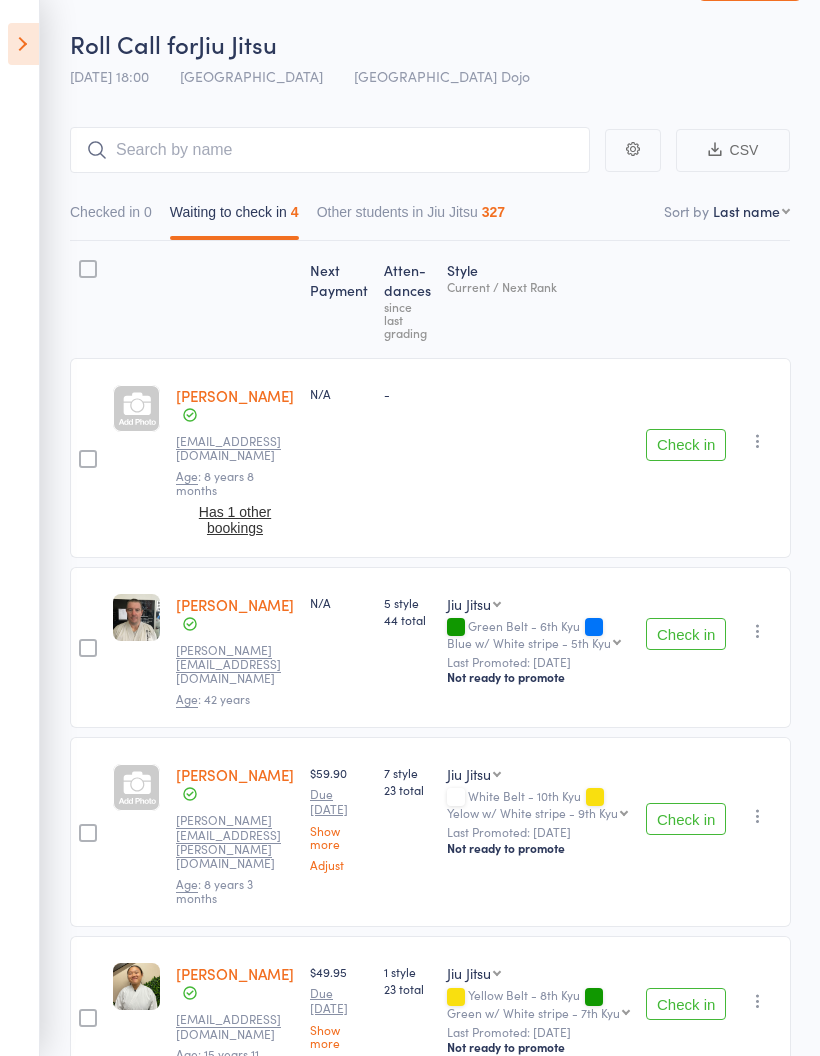 click at bounding box center (23, 44) 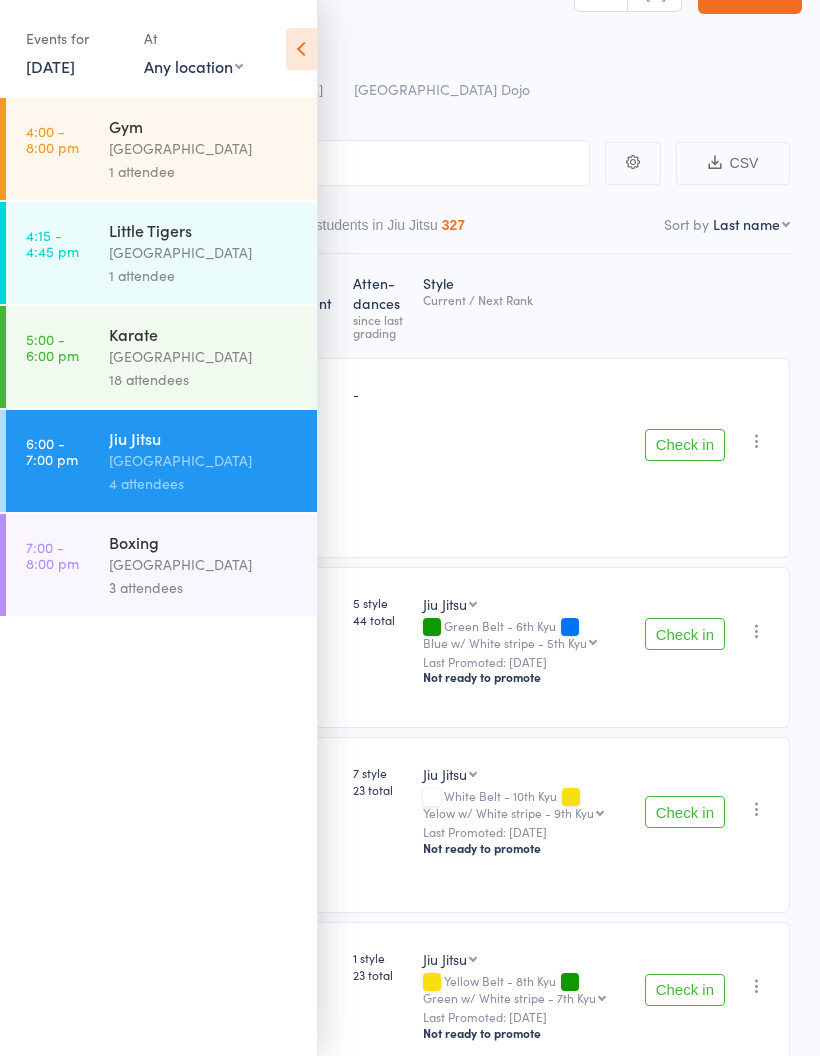 click on "[GEOGRAPHIC_DATA]" at bounding box center [204, 564] 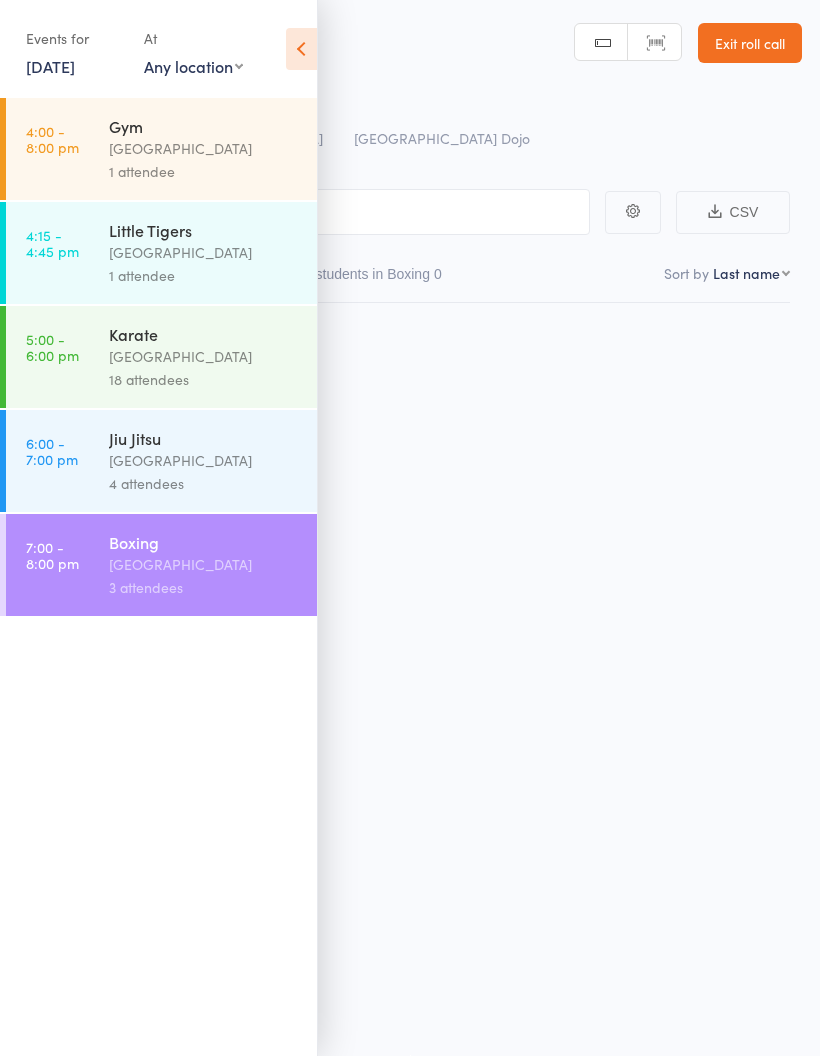 scroll, scrollTop: 14, scrollLeft: 0, axis: vertical 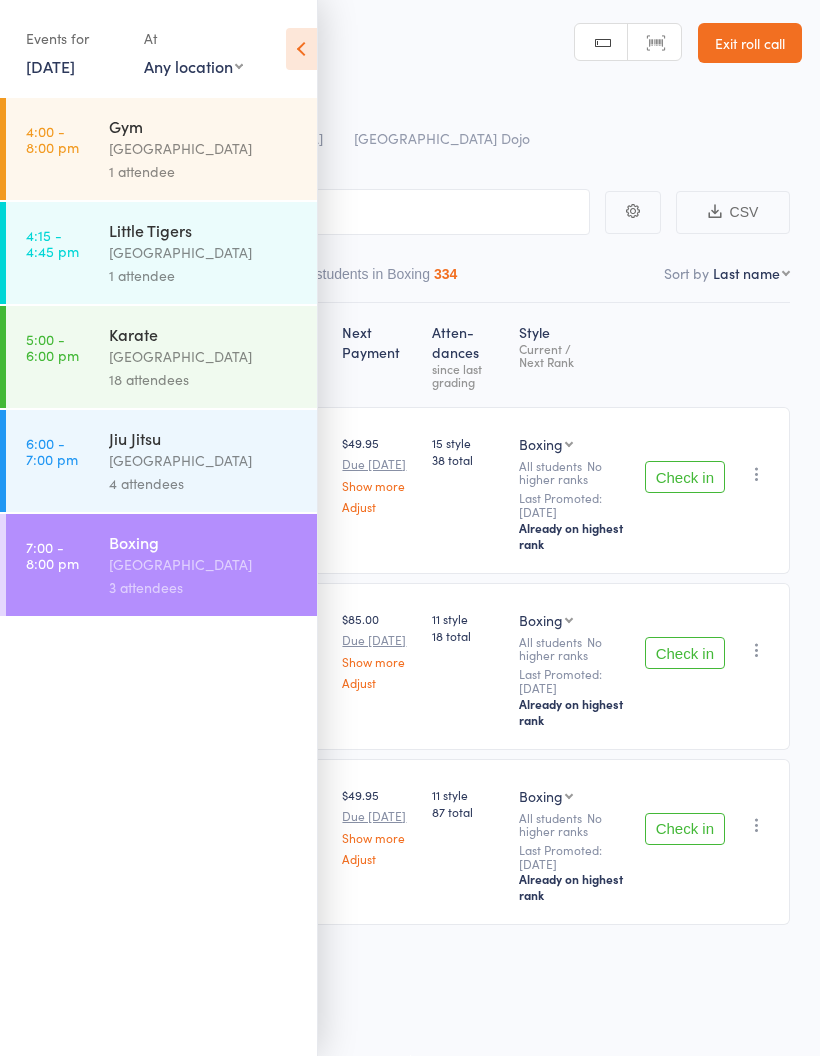 click at bounding box center (301, 49) 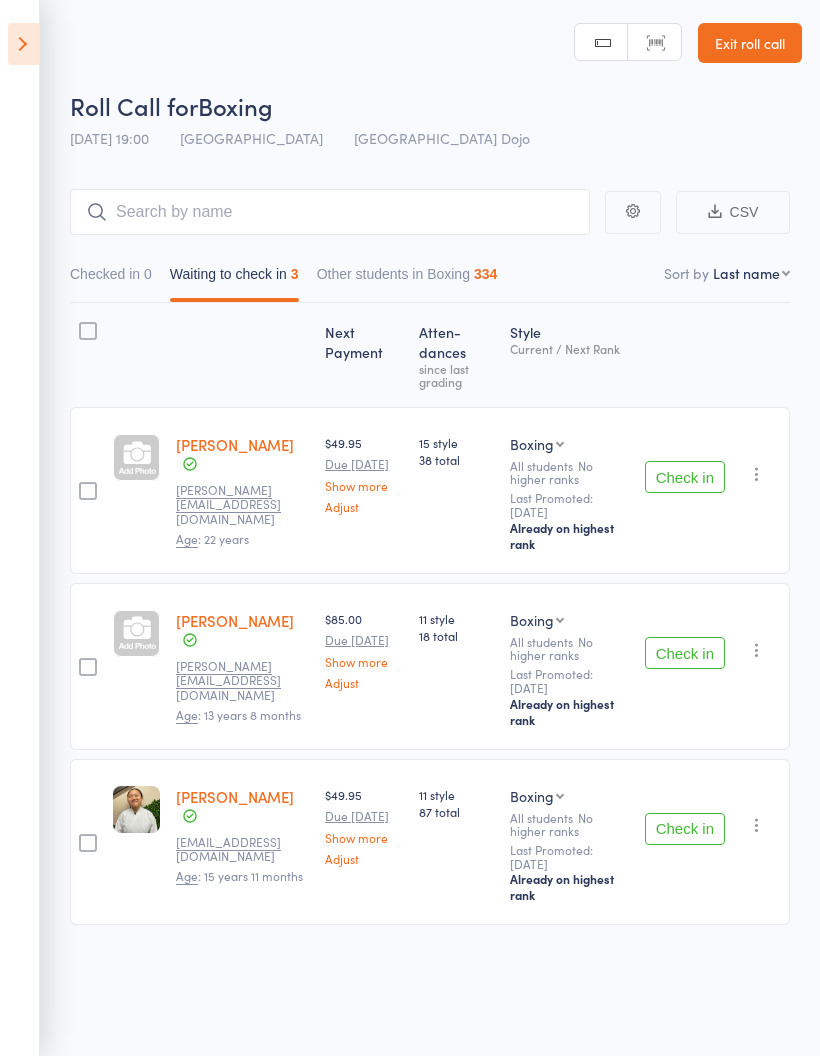 click at bounding box center (23, 44) 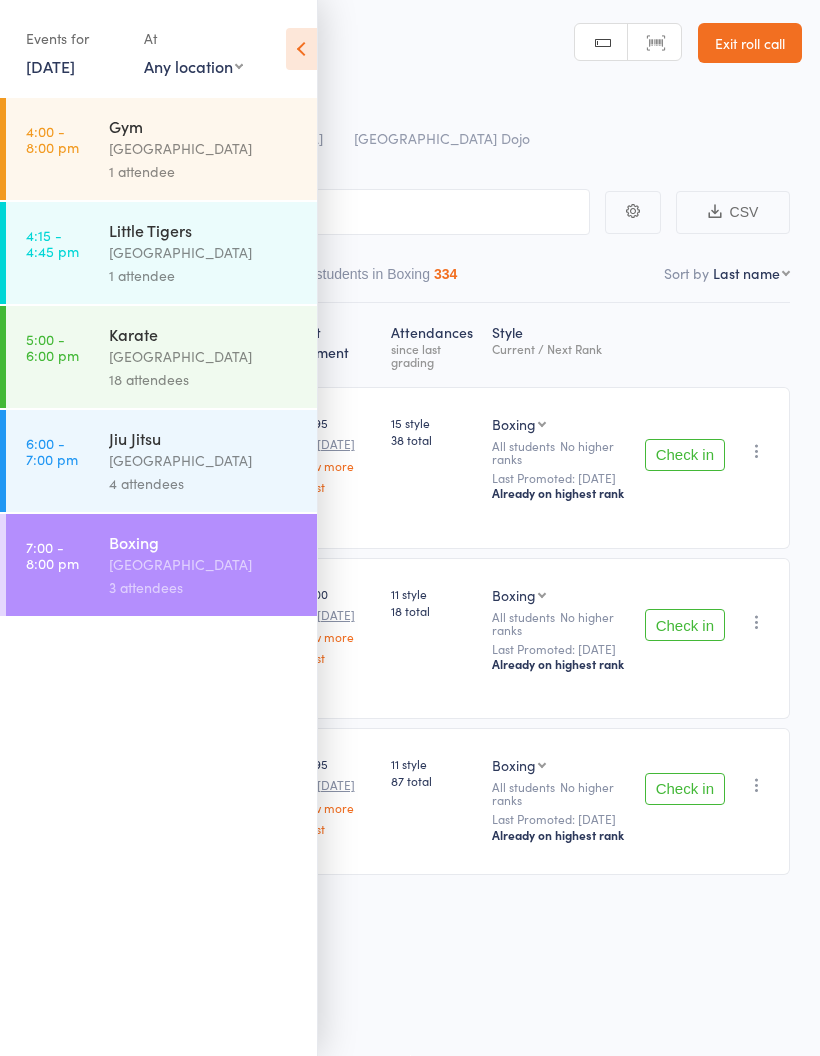 click on "5:00 - 6:00 pm Karate Pollets Castle Hill 18 attendees" at bounding box center [161, 357] 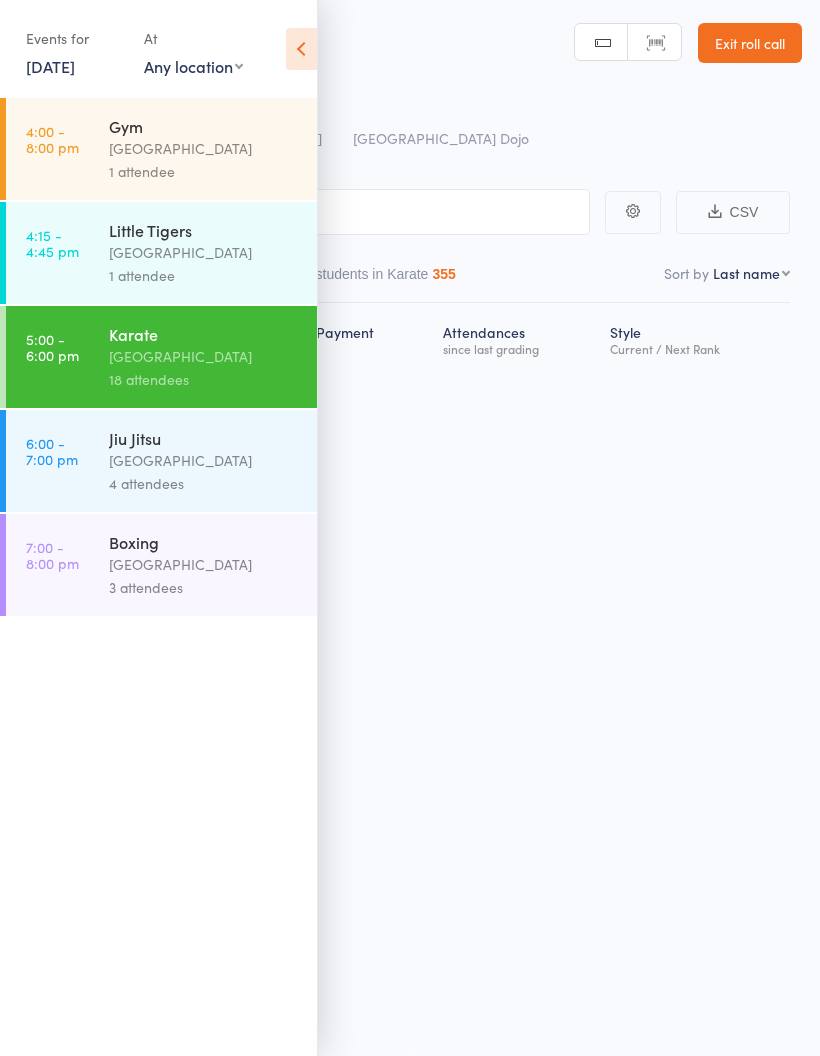 click at bounding box center (301, 49) 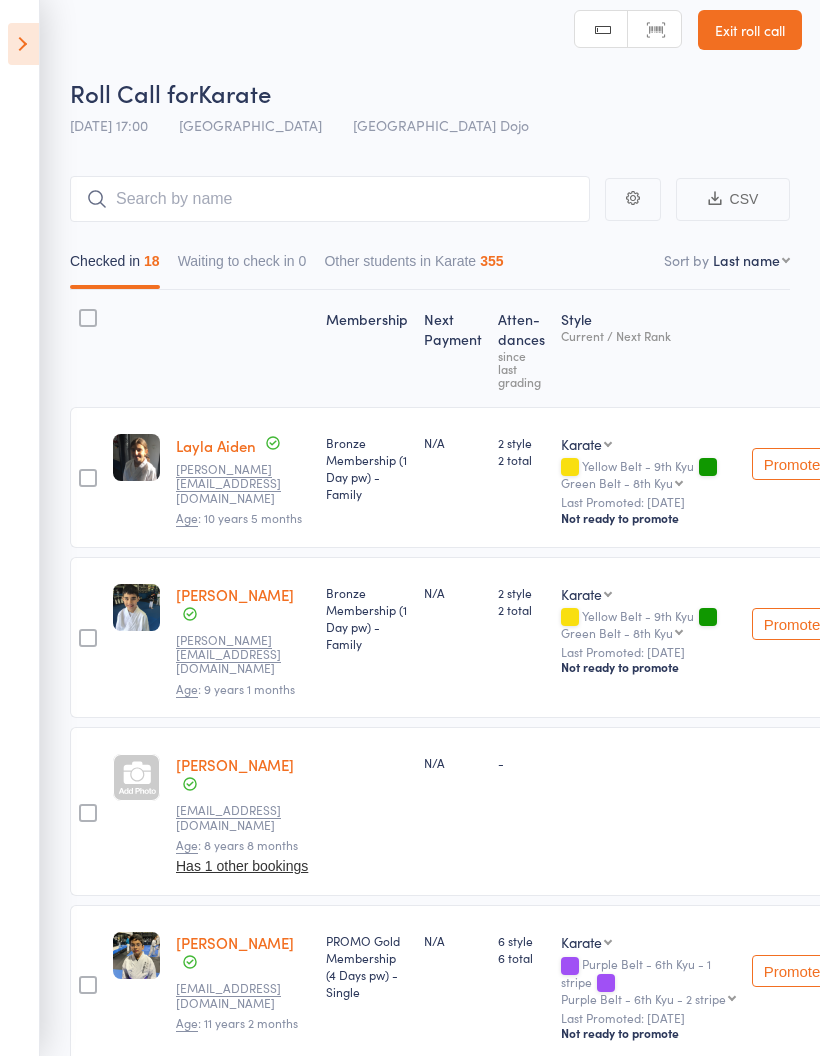 click on "First name Last name Birthday today? Behind on payments? Check in time Next payment date Next payment amount Membership name Membership expires Ready to grade Style and Rank Style attendance count All attendance count Last Promoted" at bounding box center (751, 260) 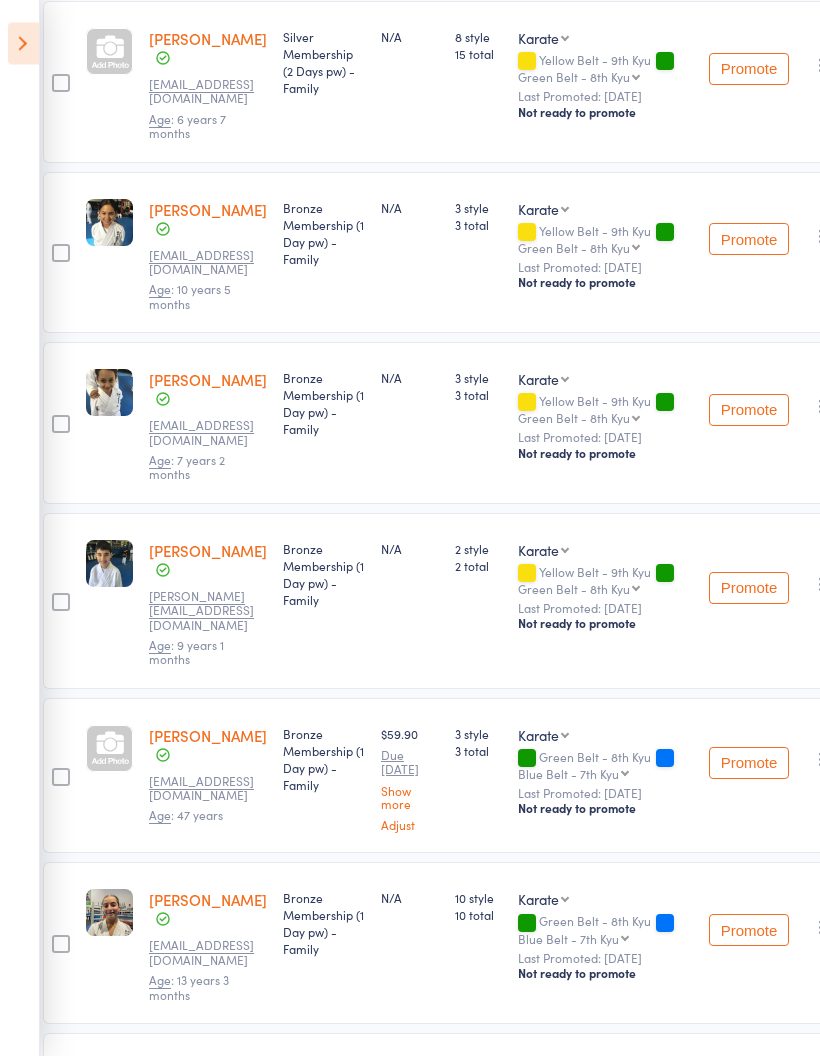 scroll, scrollTop: 1069, scrollLeft: 27, axis: both 